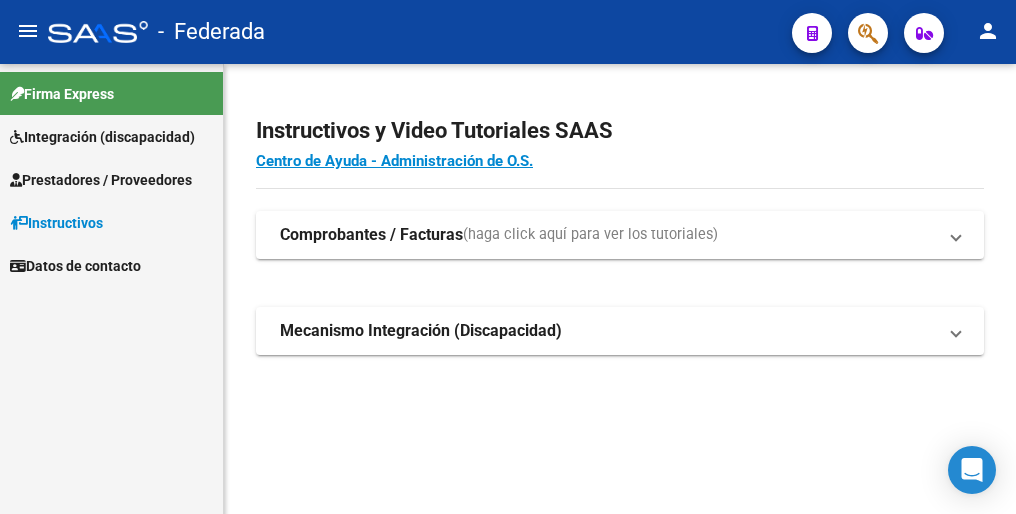 scroll, scrollTop: 0, scrollLeft: 0, axis: both 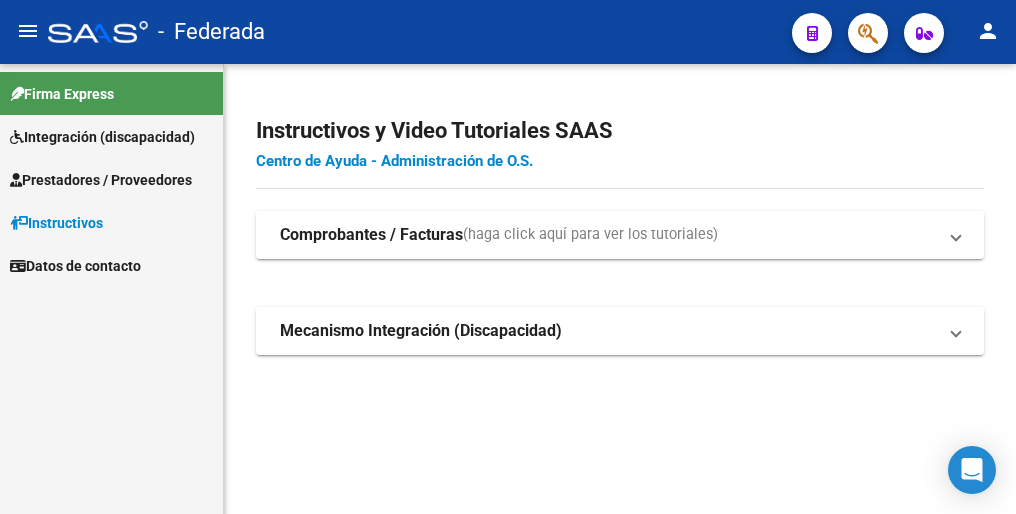 click on "Centro de Ayuda - Administración de O.S." 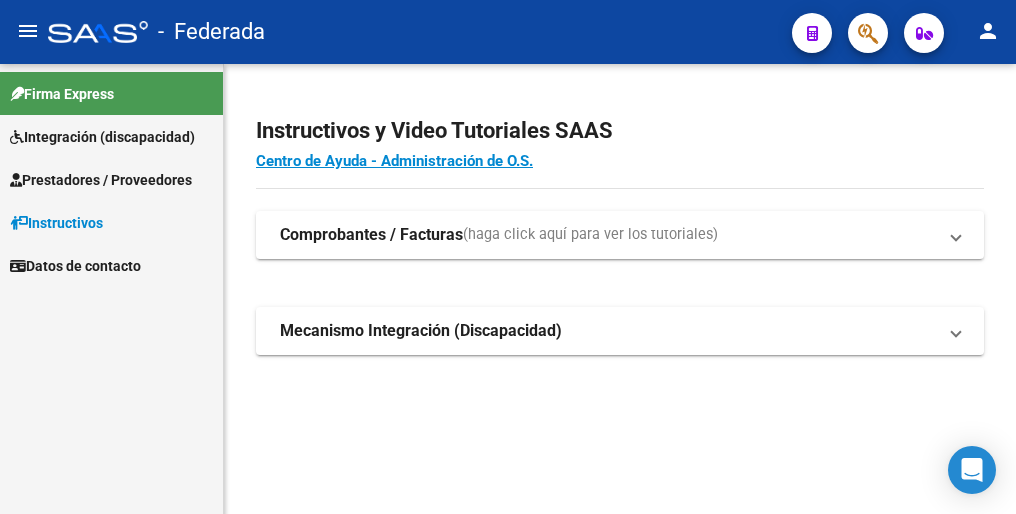 click on "Integración (discapacidad)" at bounding box center (102, 137) 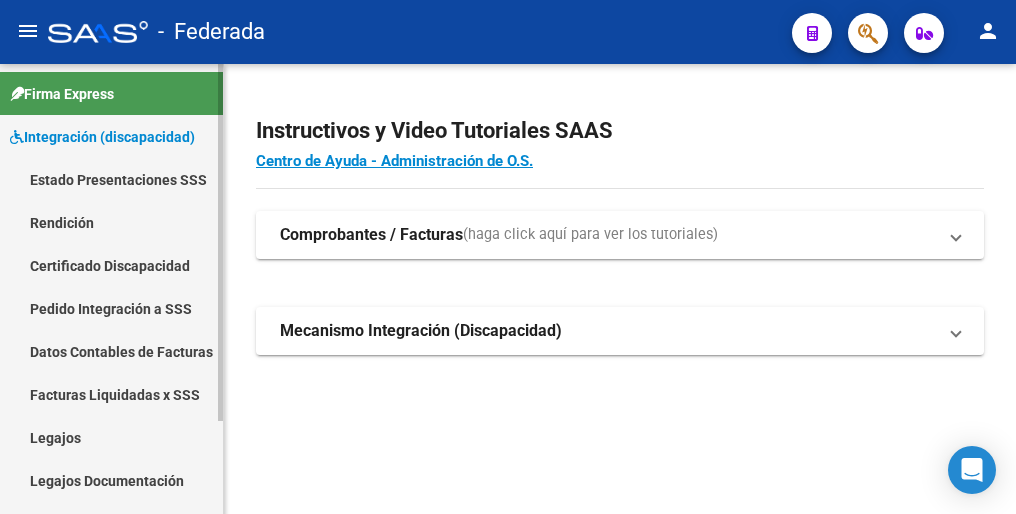 click on "Integración (discapacidad)" at bounding box center [102, 137] 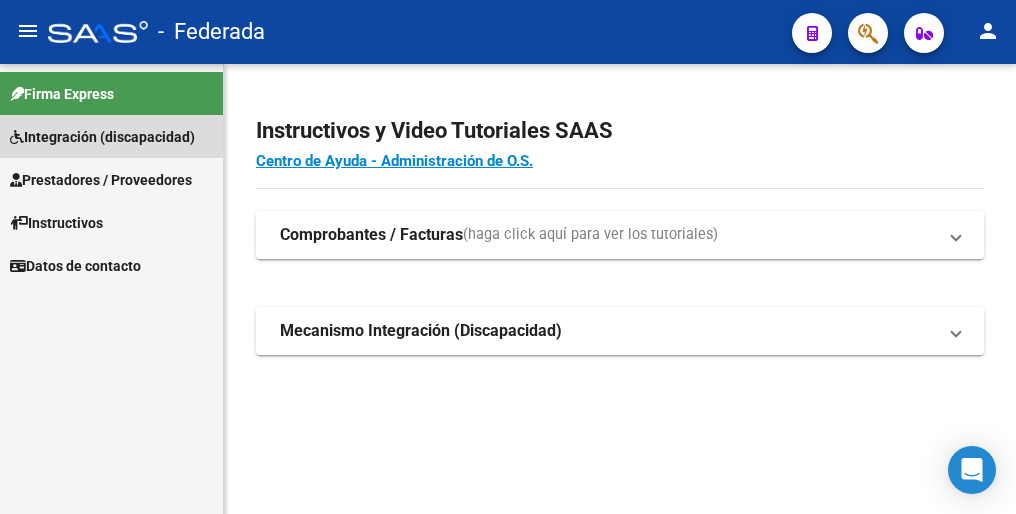 click on "Integración (discapacidad)" at bounding box center (102, 137) 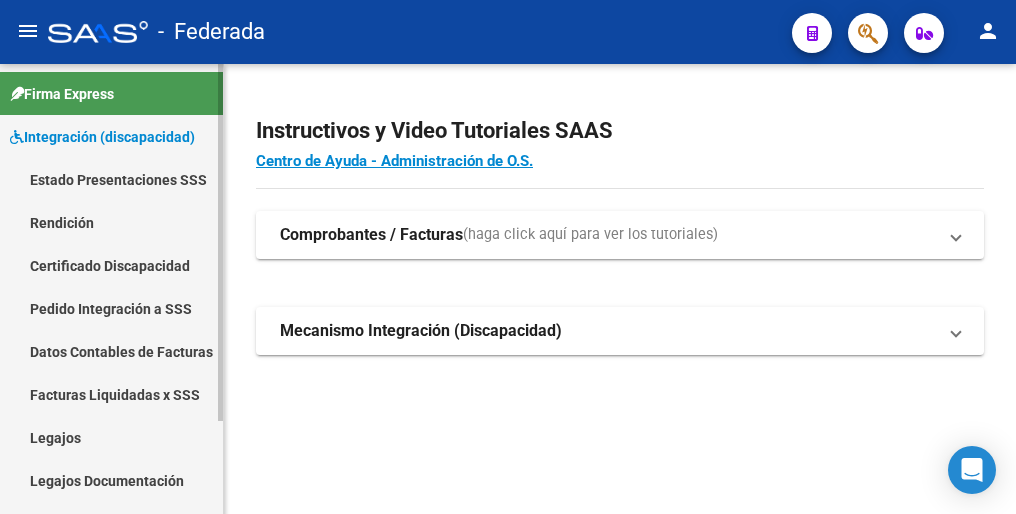 click on "Certificado Discapacidad" at bounding box center (111, 265) 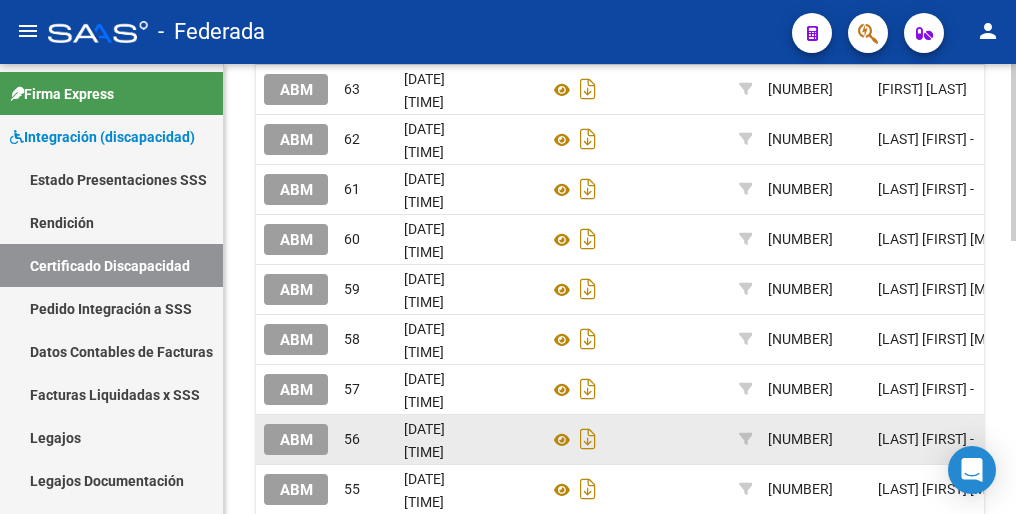 scroll, scrollTop: 392, scrollLeft: 0, axis: vertical 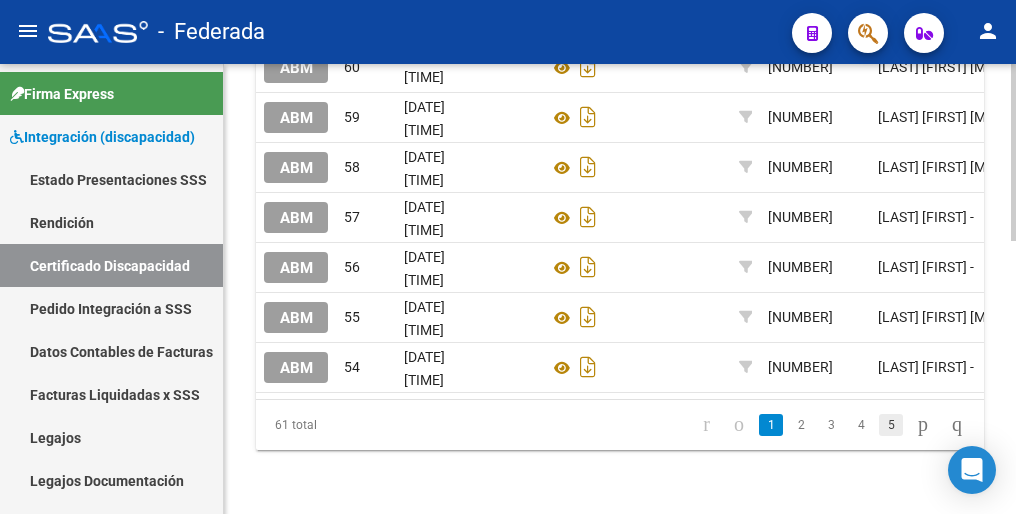 click on "5" 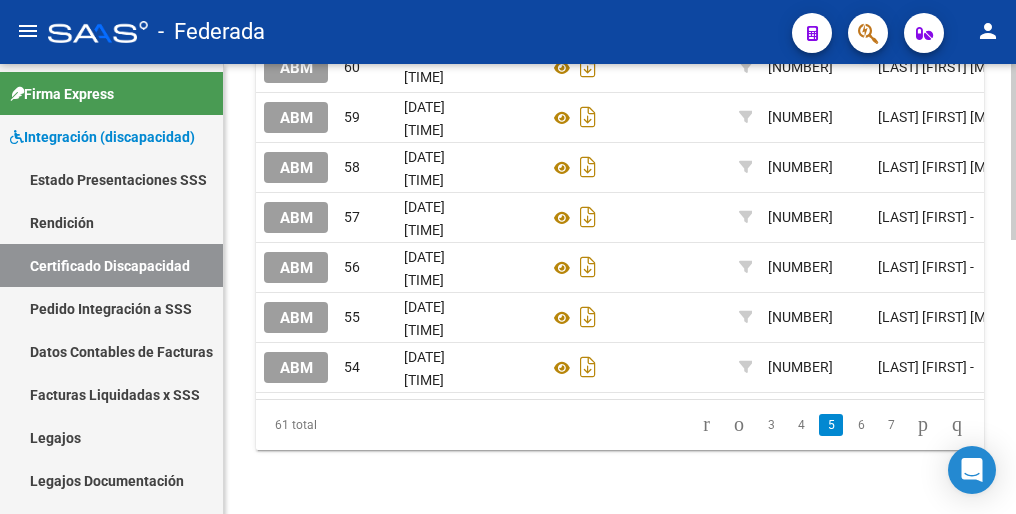 scroll, scrollTop: 692, scrollLeft: 0, axis: vertical 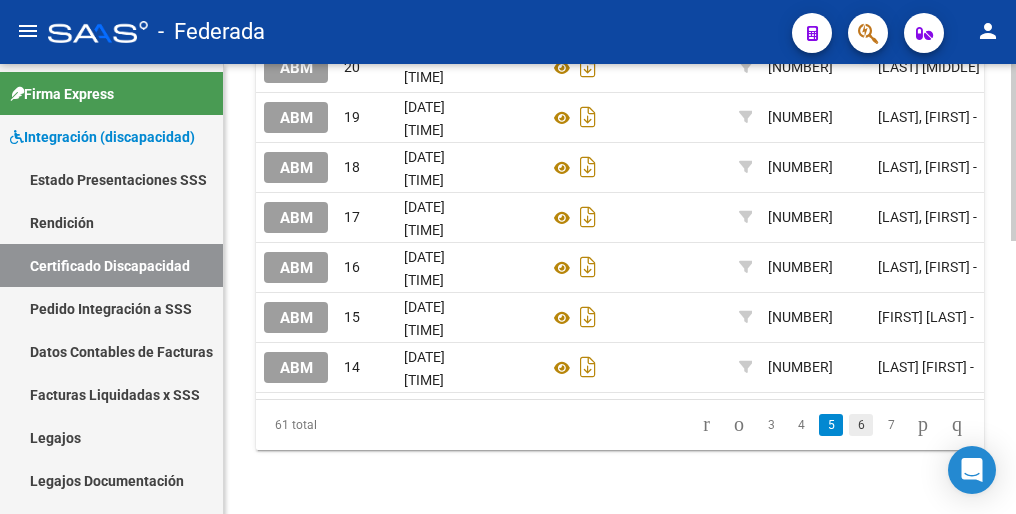 click on "6" 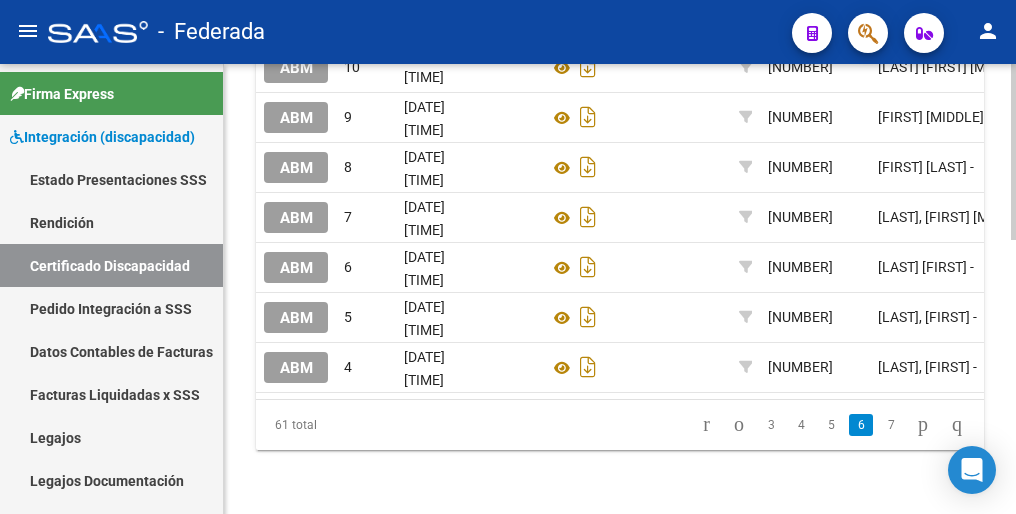 scroll, scrollTop: 692, scrollLeft: 0, axis: vertical 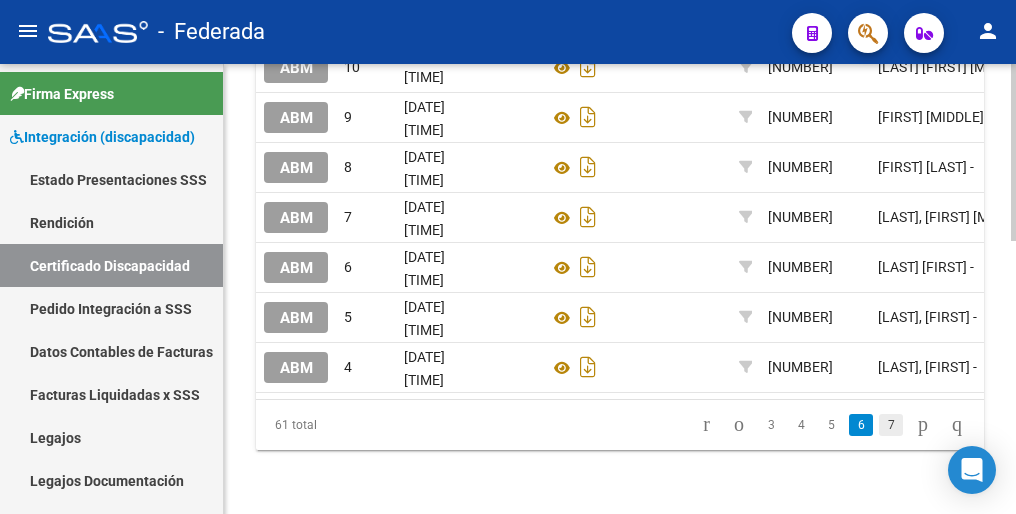 click on "7" 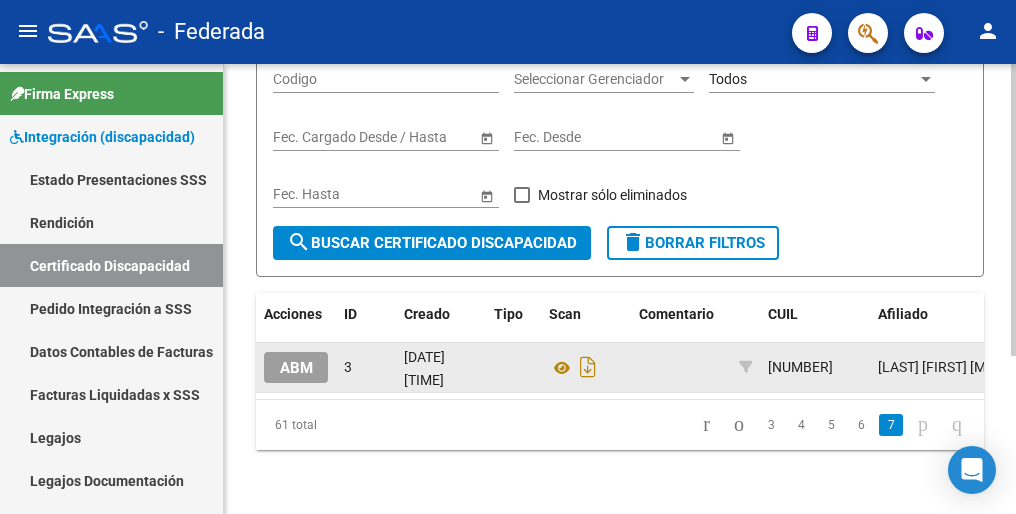 scroll, scrollTop: 243, scrollLeft: 0, axis: vertical 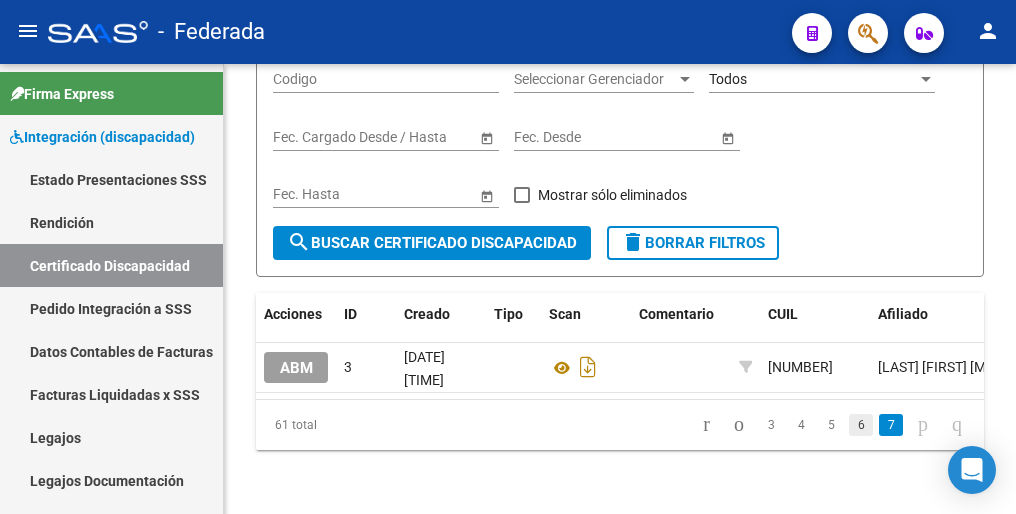 click on "6" 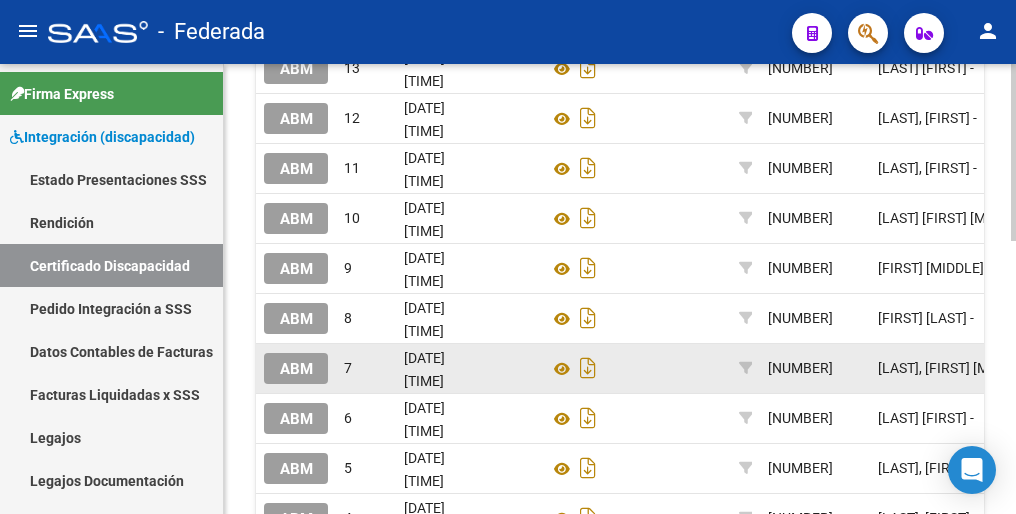 scroll, scrollTop: 692, scrollLeft: 0, axis: vertical 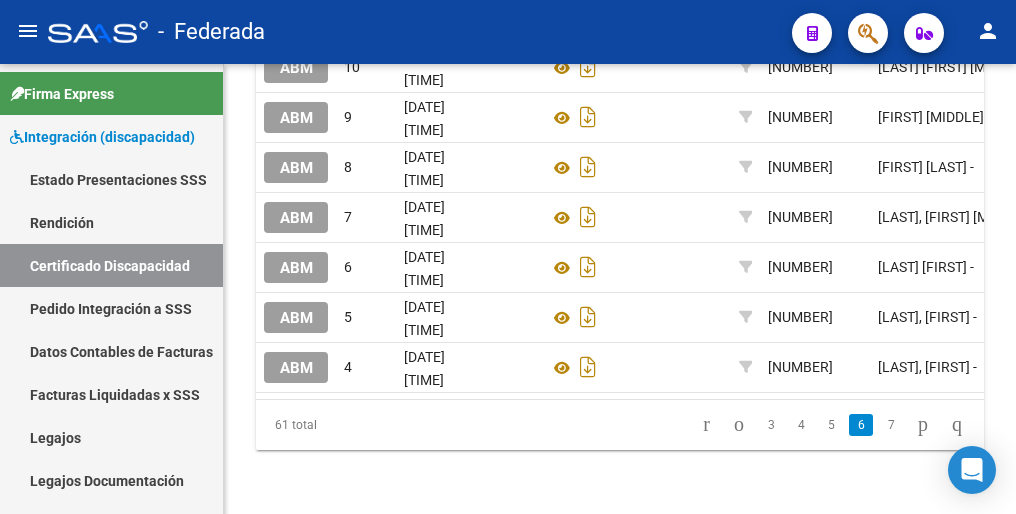 click 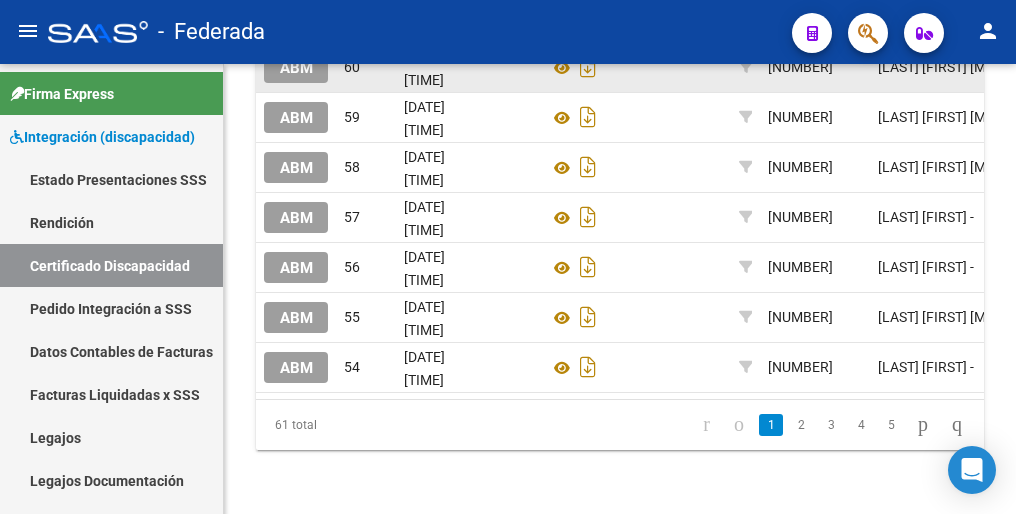 scroll, scrollTop: 692, scrollLeft: 0, axis: vertical 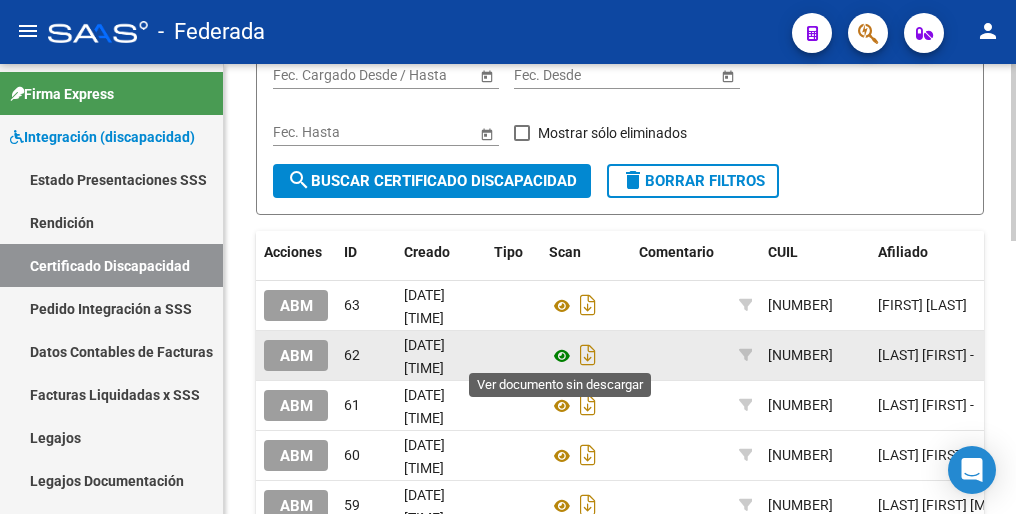click 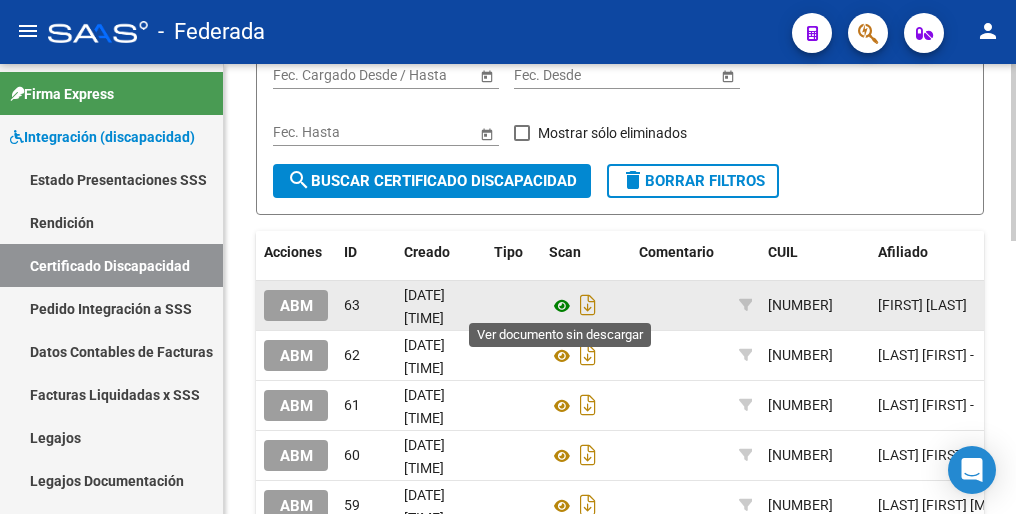 click 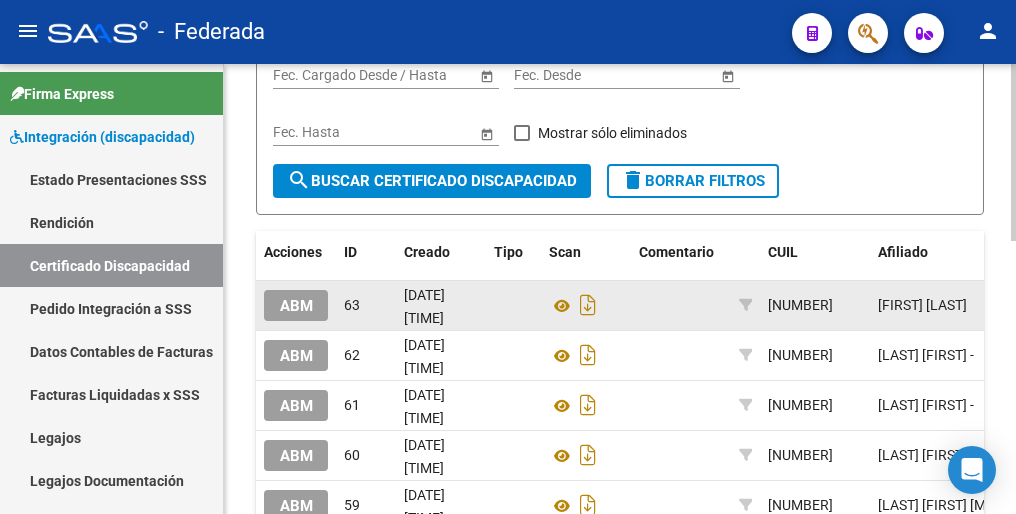 scroll, scrollTop: 0, scrollLeft: 0, axis: both 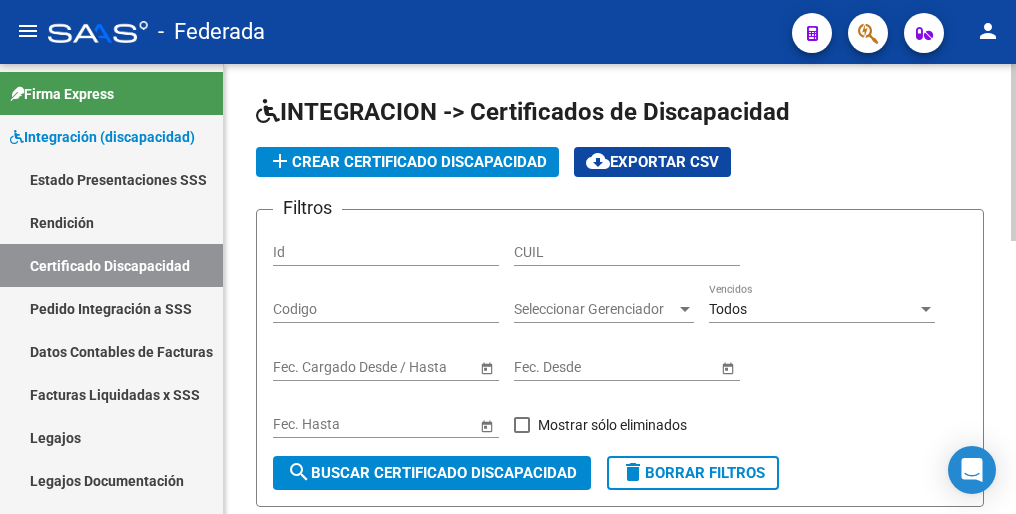 click on "Id" at bounding box center [386, 252] 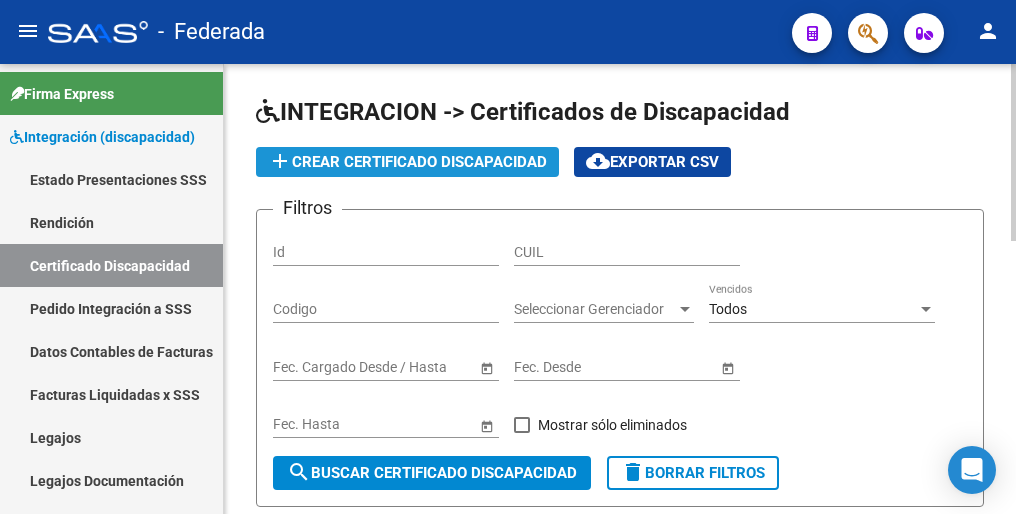 click on "add  Crear Certificado Discapacidad" 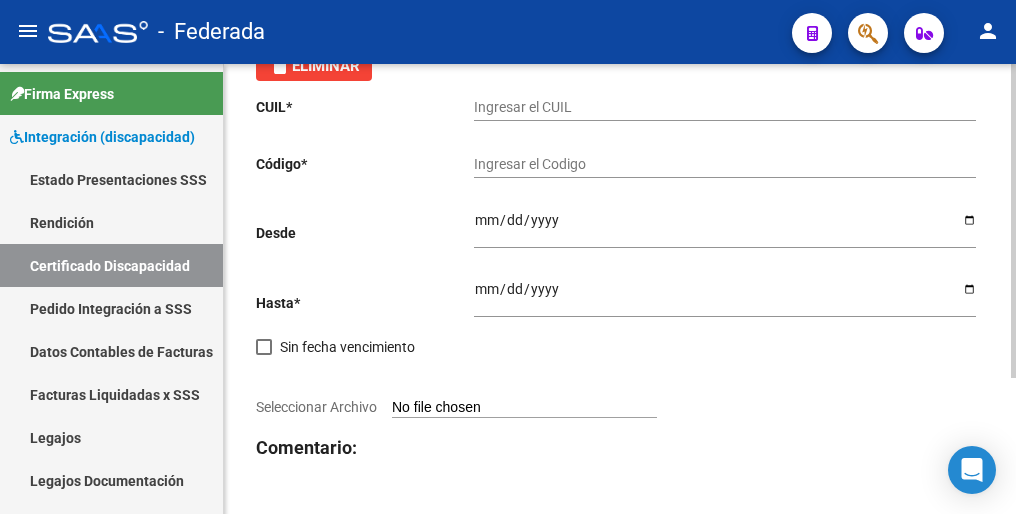 scroll, scrollTop: 0, scrollLeft: 0, axis: both 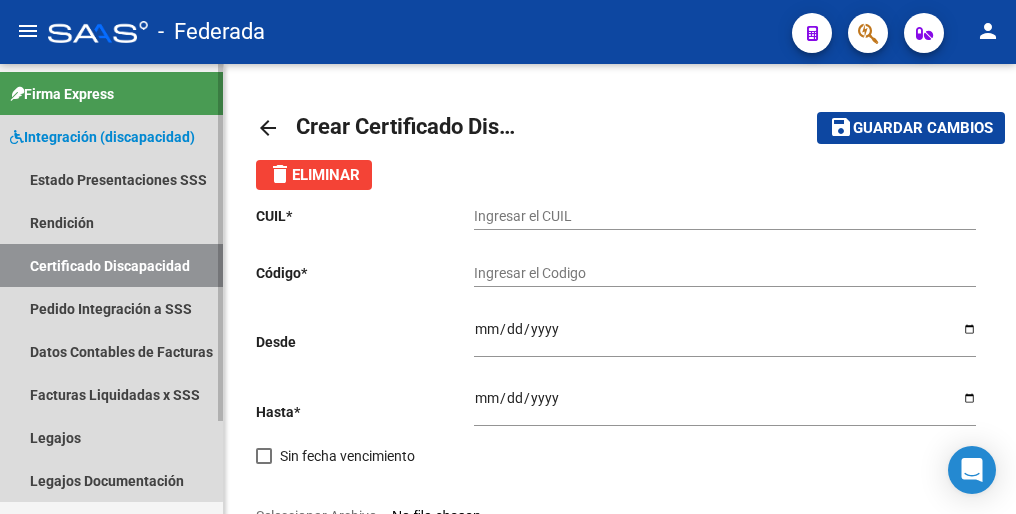 click on "Certificado Discapacidad" at bounding box center [111, 265] 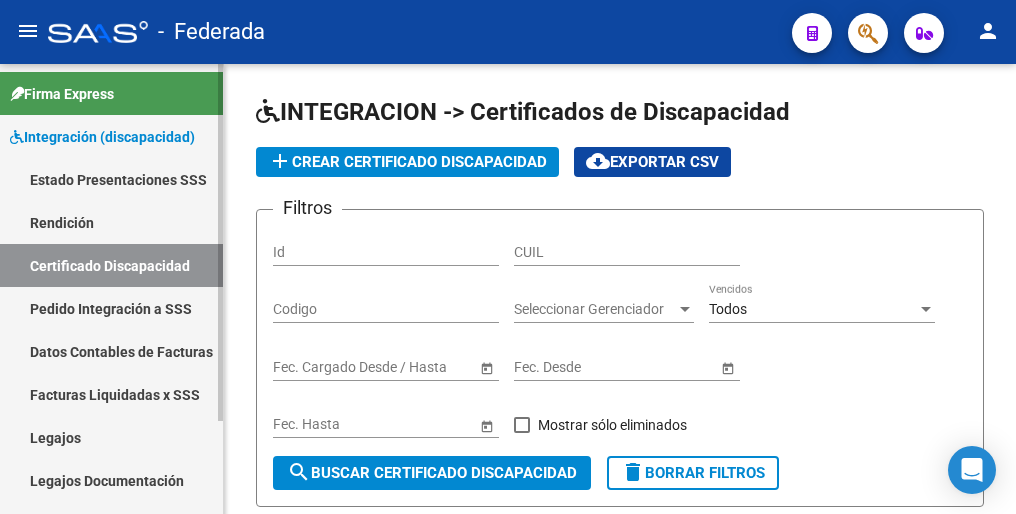 scroll, scrollTop: 116, scrollLeft: 0, axis: vertical 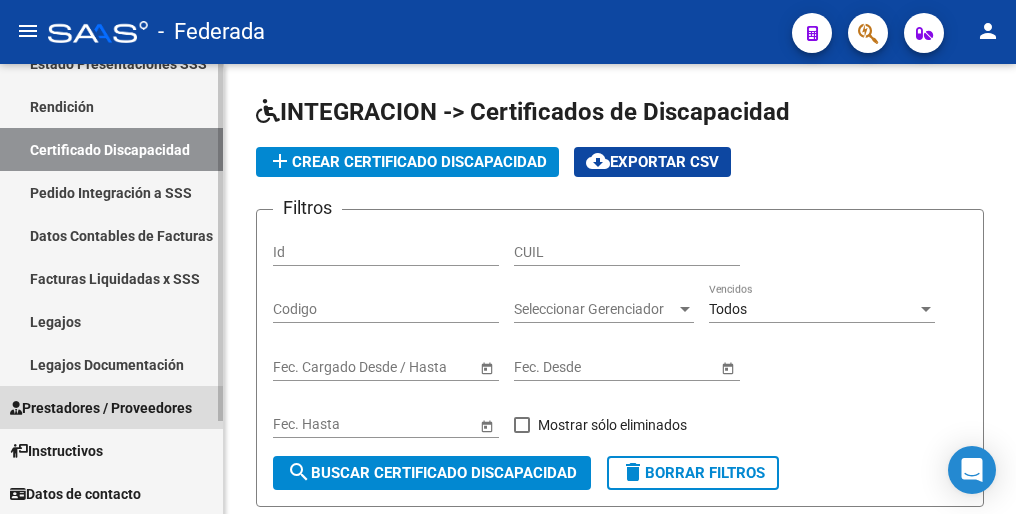 click on "Prestadores / Proveedores" at bounding box center (101, 408) 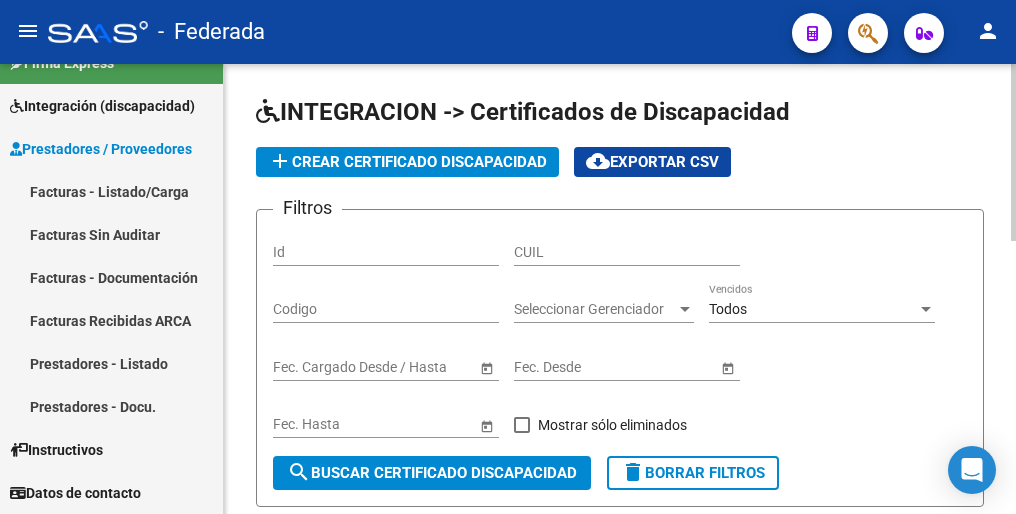 scroll, scrollTop: 30, scrollLeft: 0, axis: vertical 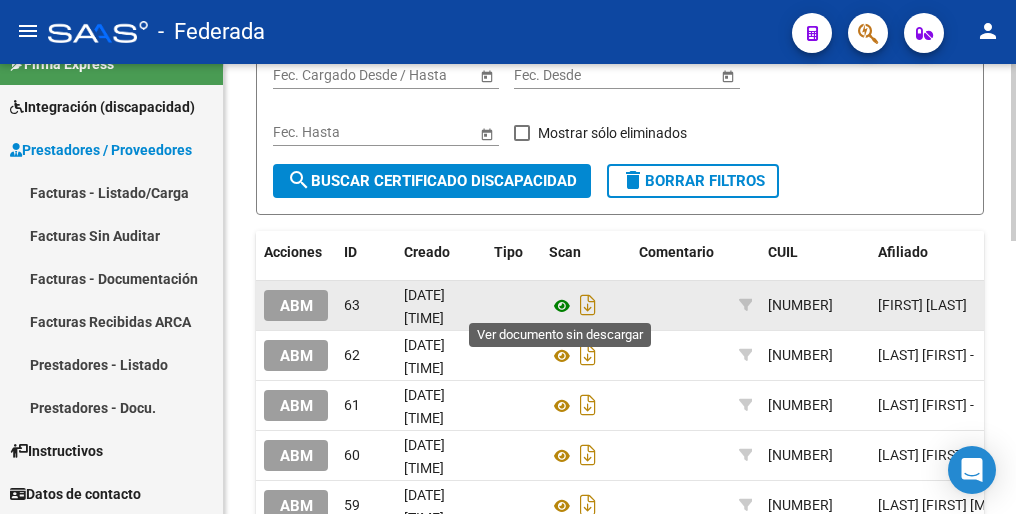 click 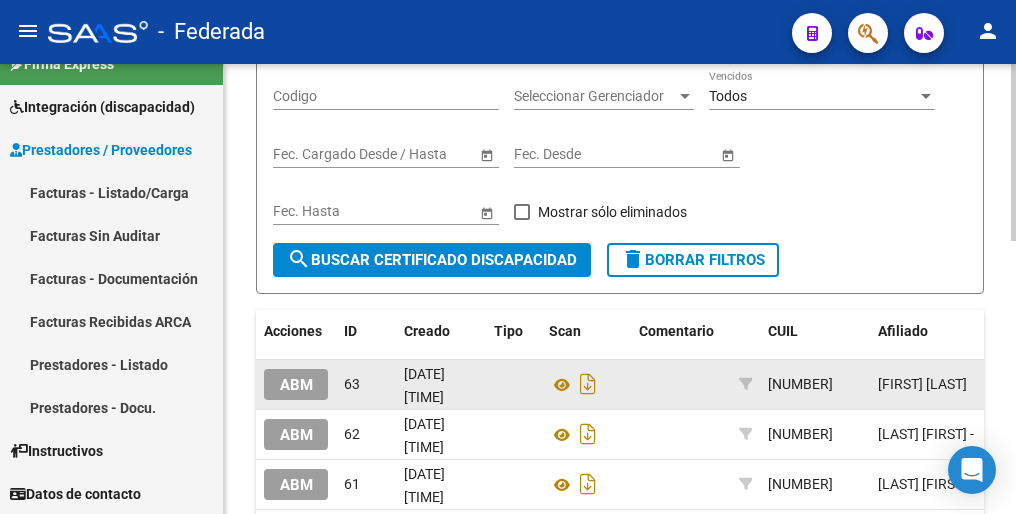 scroll, scrollTop: 0, scrollLeft: 0, axis: both 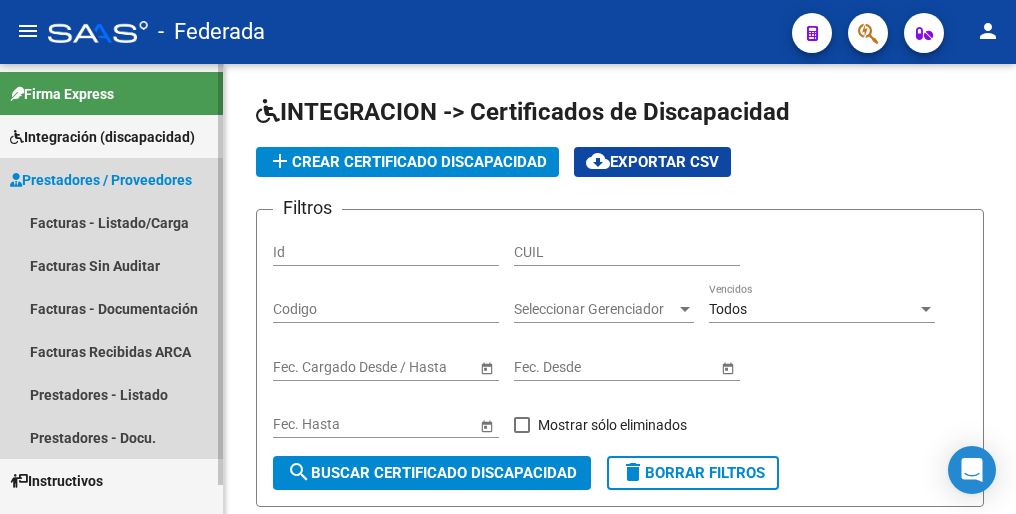 click on "Prestadores / Proveedores" at bounding box center (101, 180) 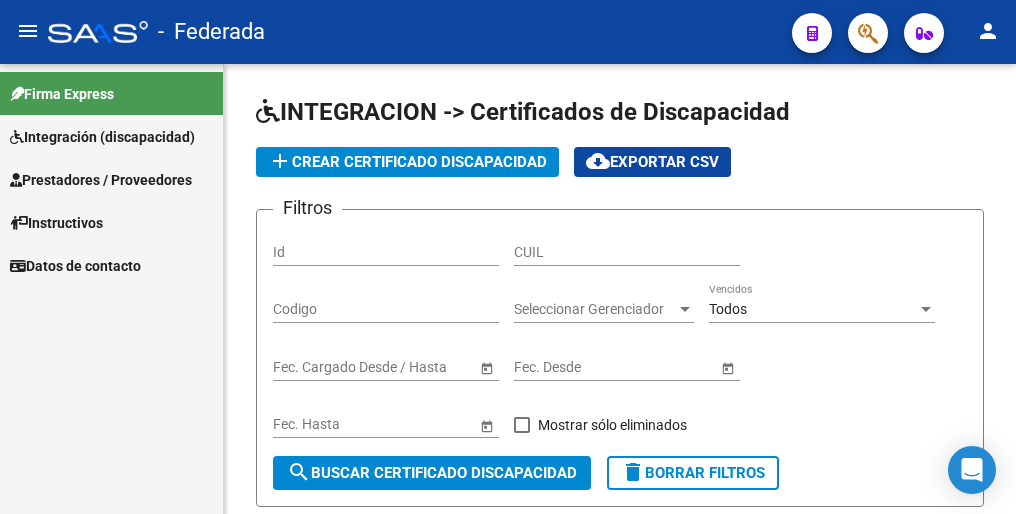 click on "Prestadores / Proveedores" at bounding box center (101, 180) 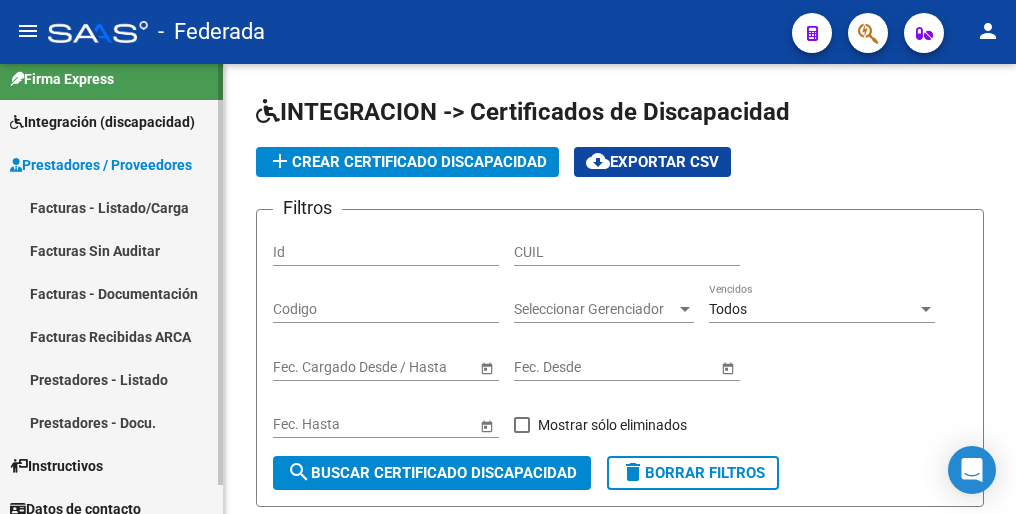 scroll, scrollTop: 30, scrollLeft: 0, axis: vertical 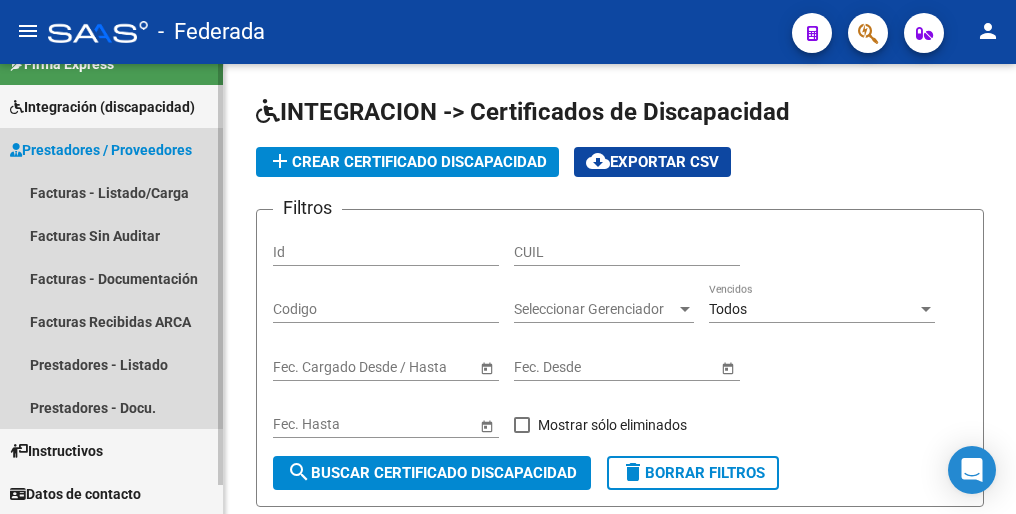 click on "Prestadores / Proveedores" at bounding box center (101, 150) 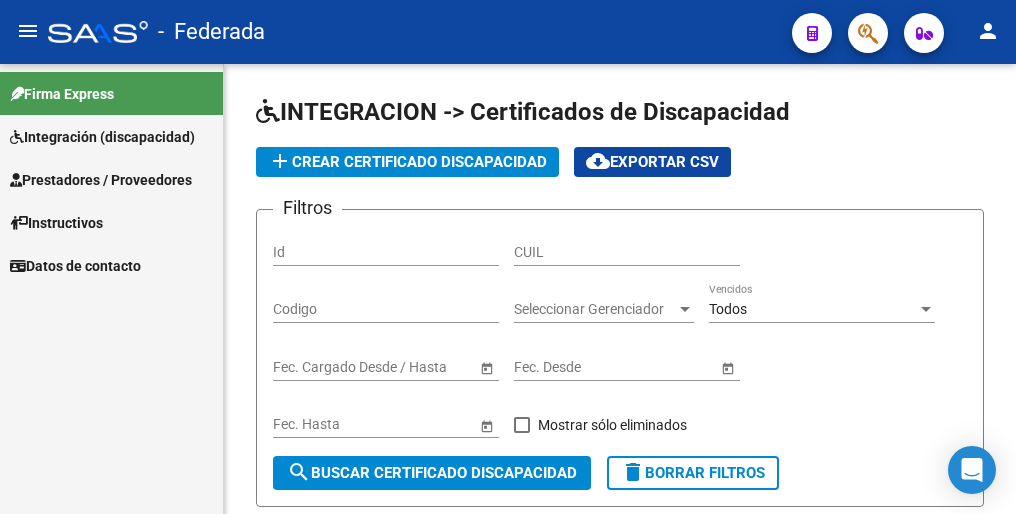 scroll, scrollTop: 0, scrollLeft: 0, axis: both 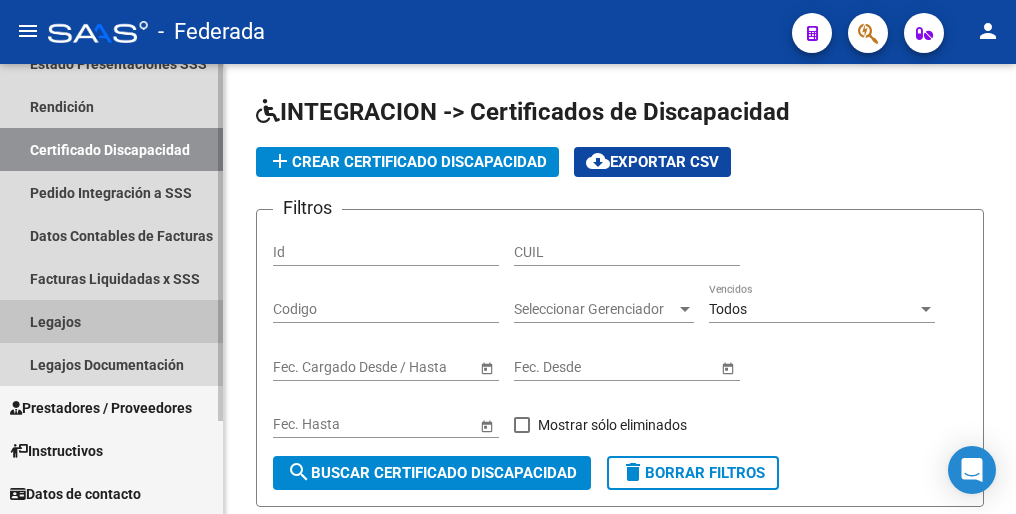 click on "Legajos" at bounding box center (111, 321) 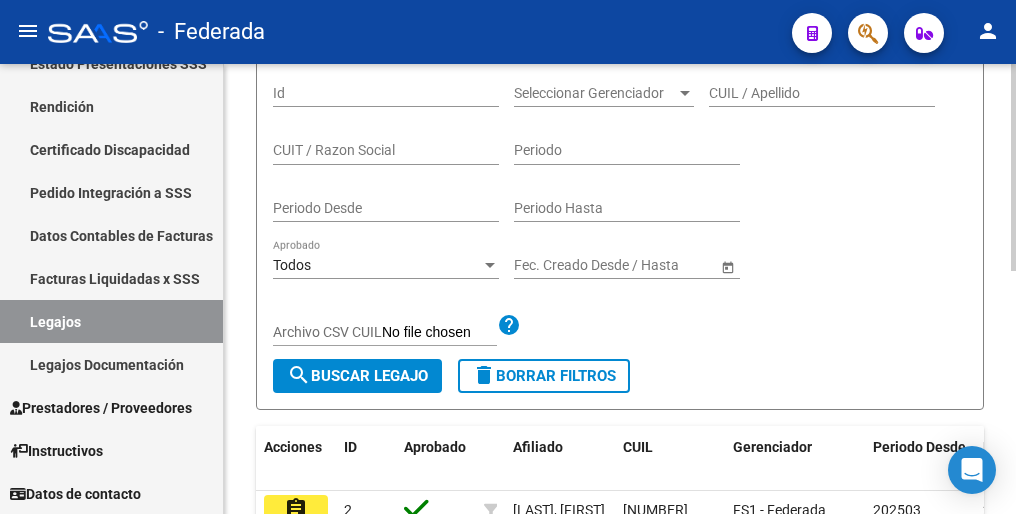 scroll, scrollTop: 500, scrollLeft: 0, axis: vertical 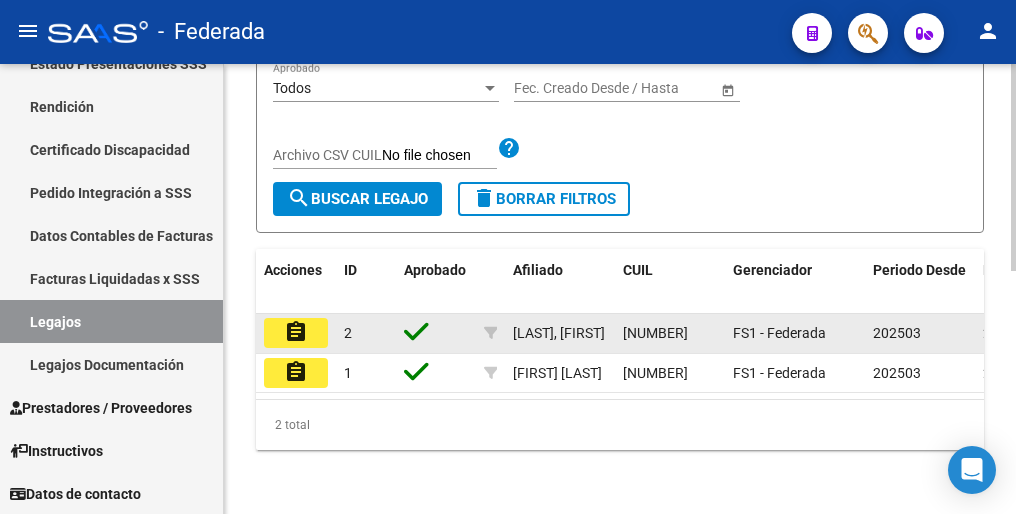 click on "assignment" 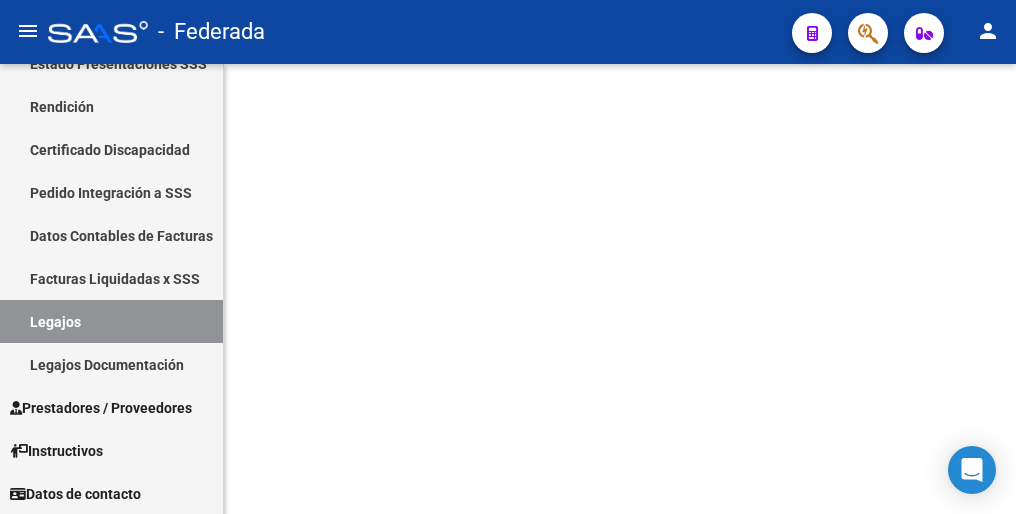 scroll, scrollTop: 0, scrollLeft: 0, axis: both 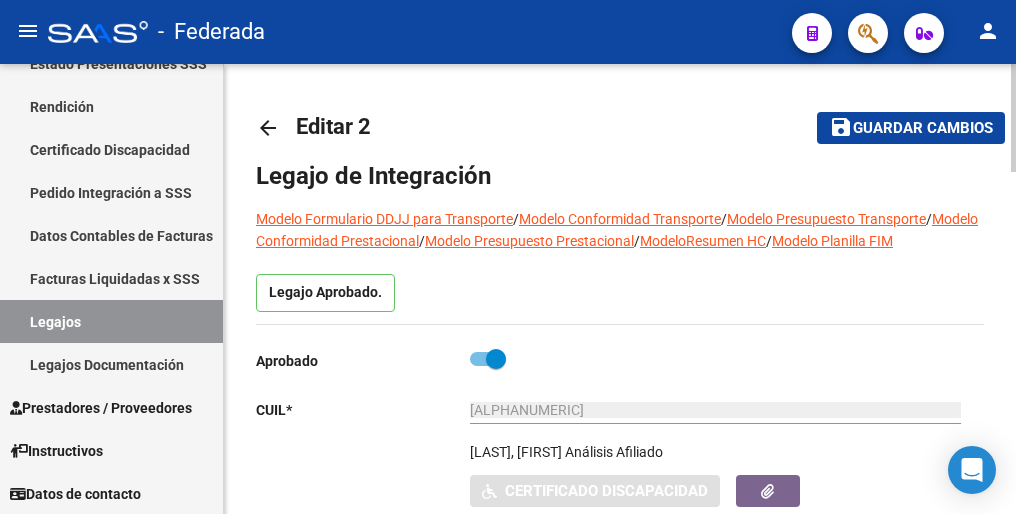 type on "[FIRST] [LAST]" 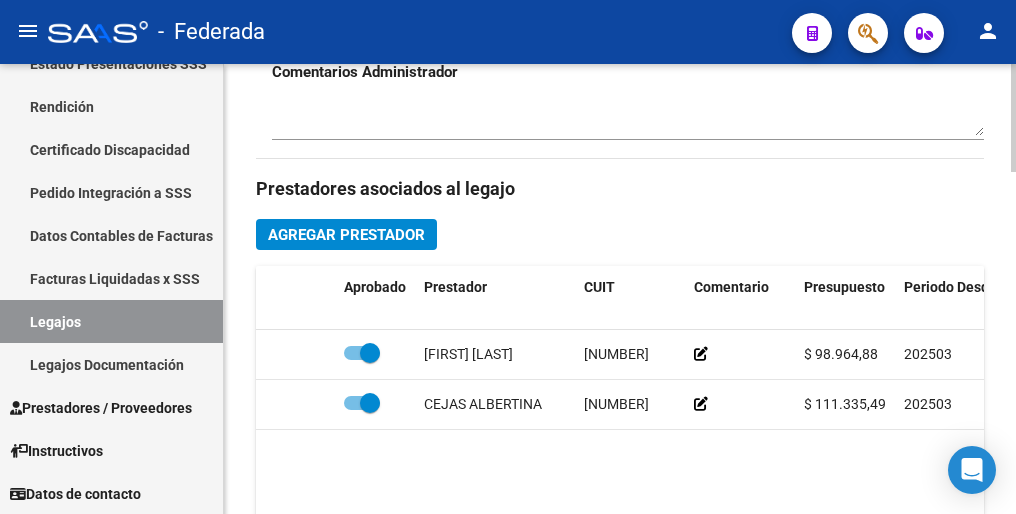 scroll, scrollTop: 900, scrollLeft: 0, axis: vertical 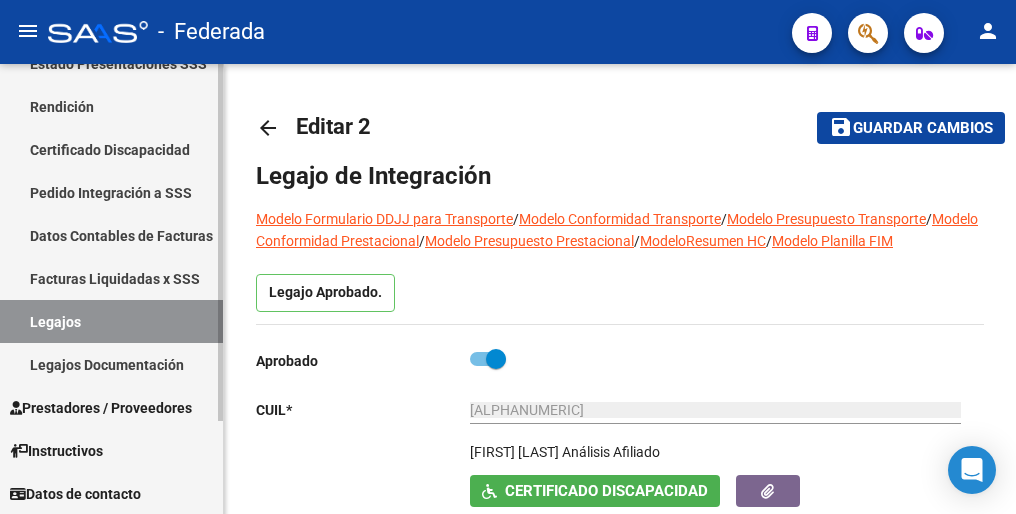 click on "Legajos" at bounding box center [111, 321] 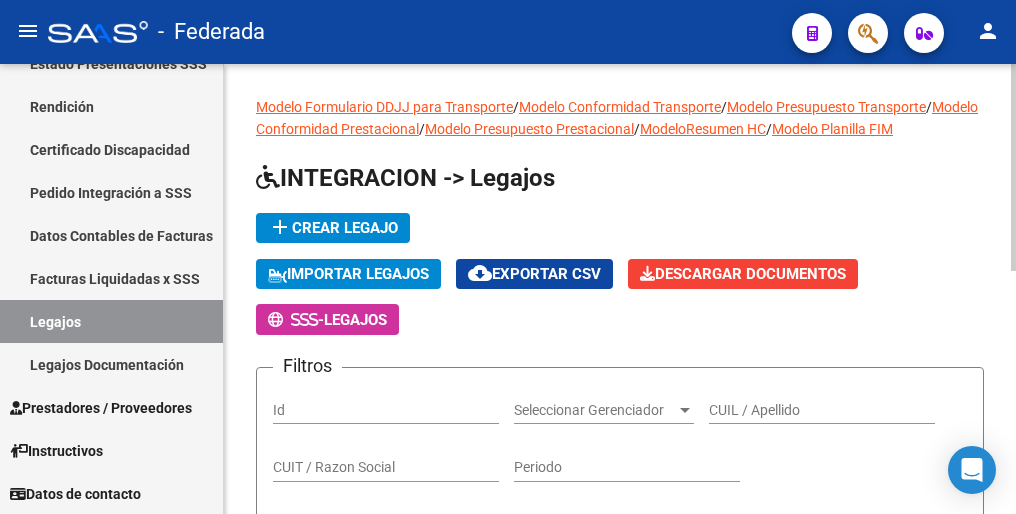 click on "add  Crear Legajo" 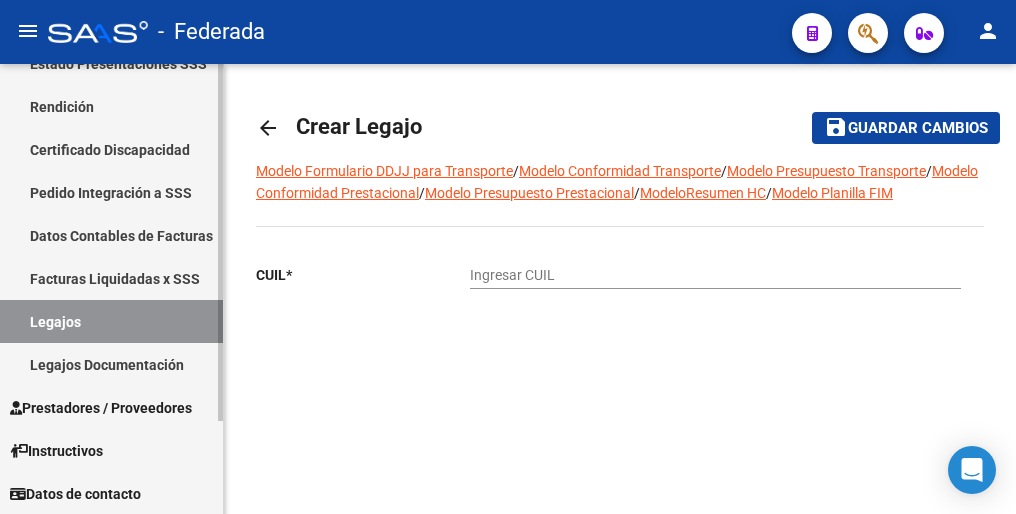 scroll, scrollTop: 0, scrollLeft: 0, axis: both 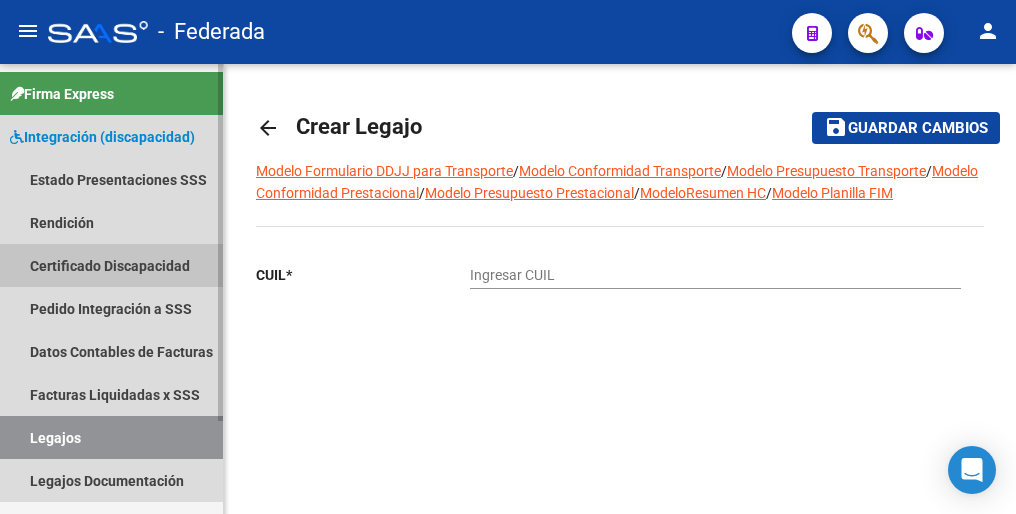 click on "Certificado Discapacidad" at bounding box center [111, 265] 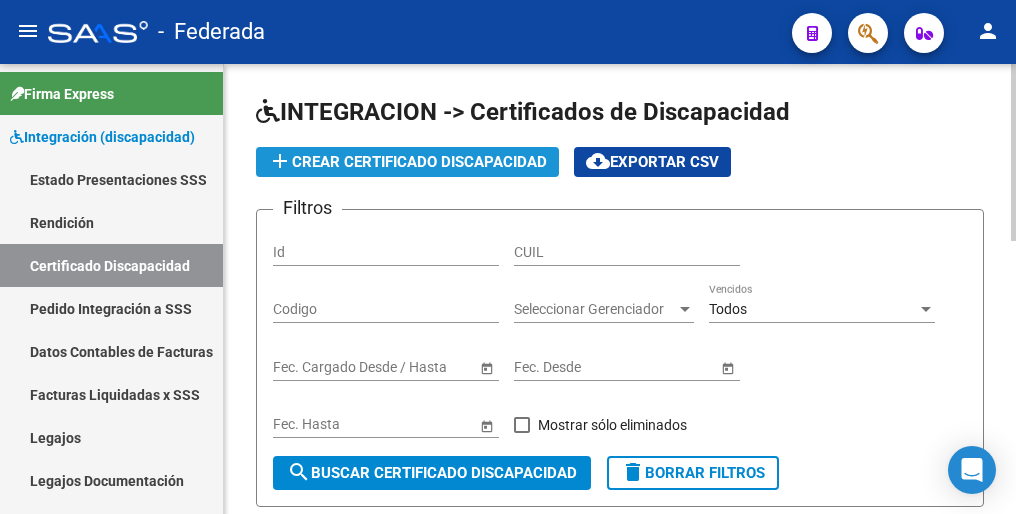 click on "add  Crear Certificado Discapacidad" 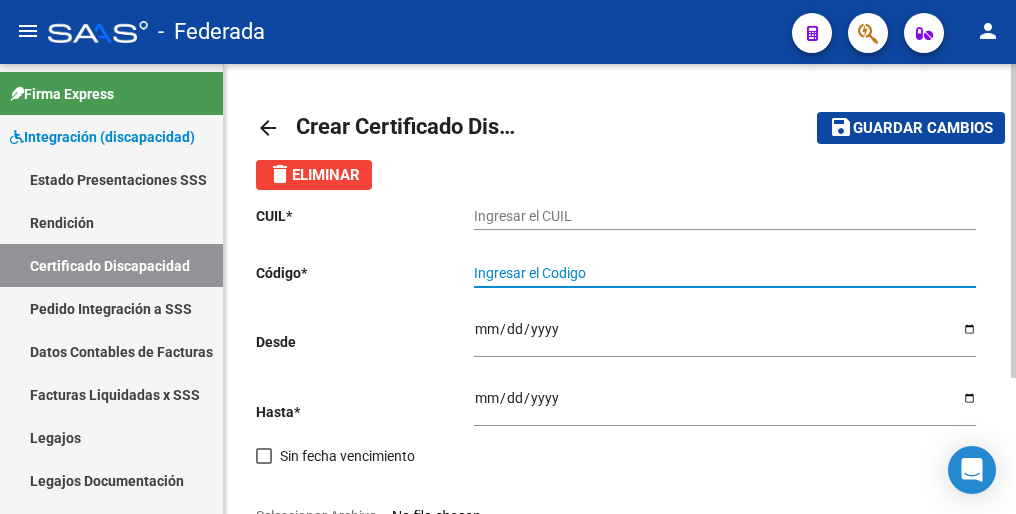 click on "Ingresar el Codigo" at bounding box center (725, 273) 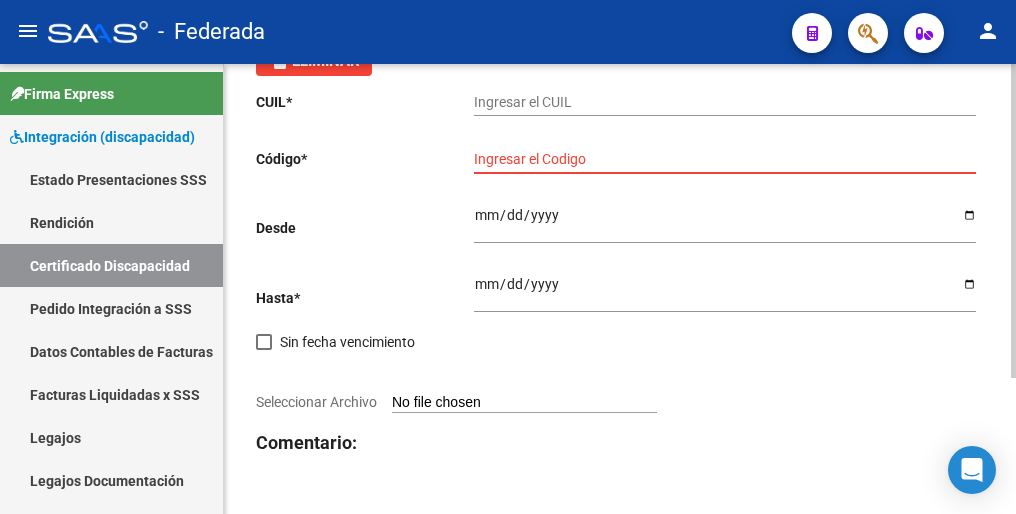 scroll, scrollTop: 0, scrollLeft: 0, axis: both 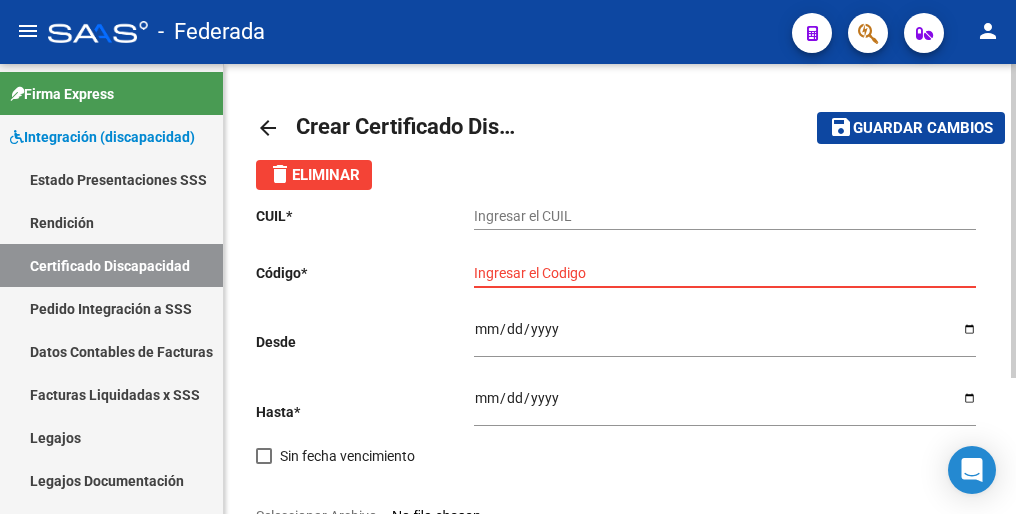 click on "Ingresar el CUIL" at bounding box center (725, 216) 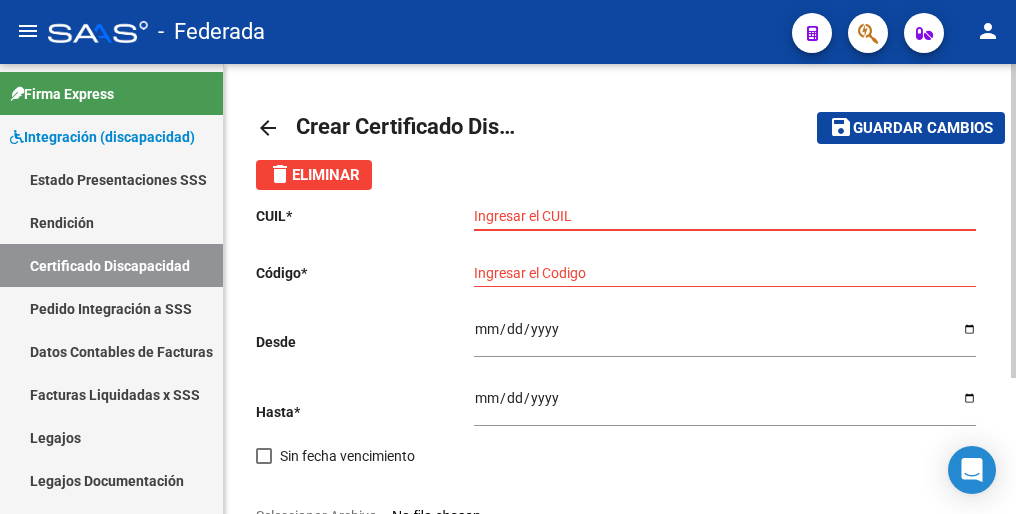 click on "Ingresar el CUIL" at bounding box center (725, 216) 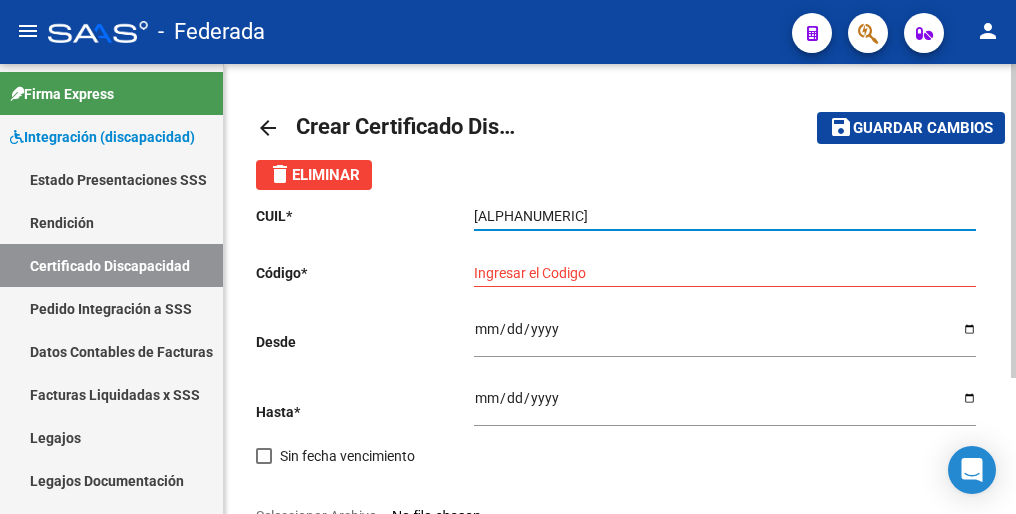 type on "[ALPHANUMERIC]" 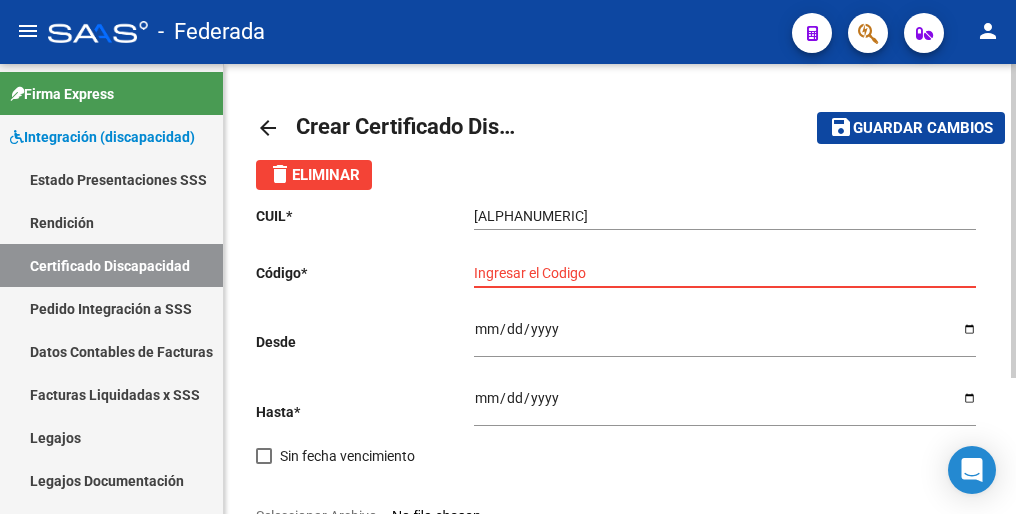 click on "Ingresar el Codigo" at bounding box center [725, 273] 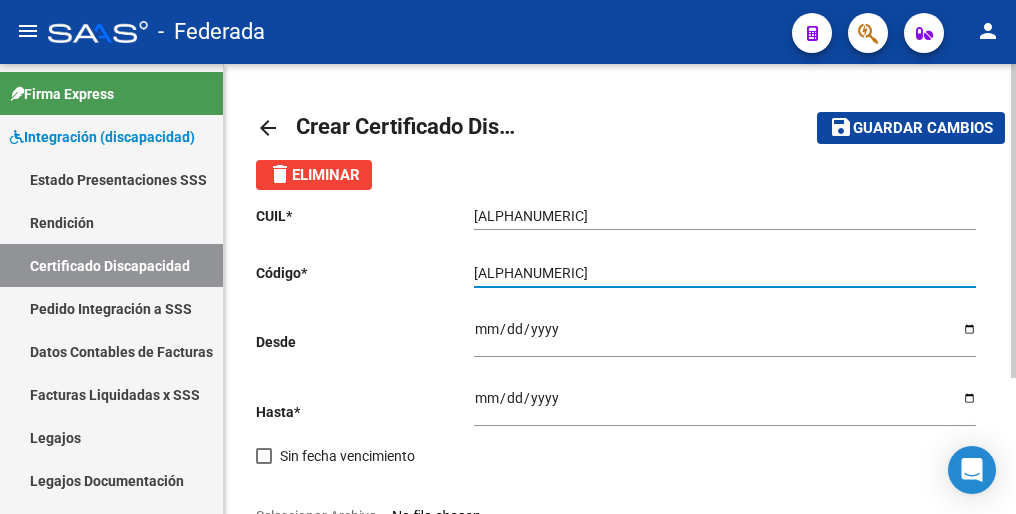 type on "[ALPHANUMERIC]" 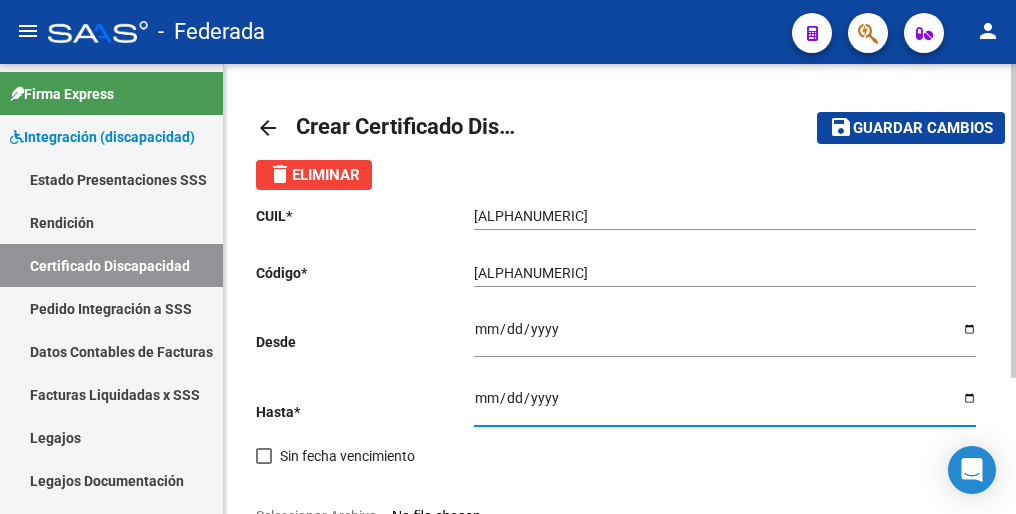 click on "Ingresar fec. Hasta" at bounding box center (725, 405) 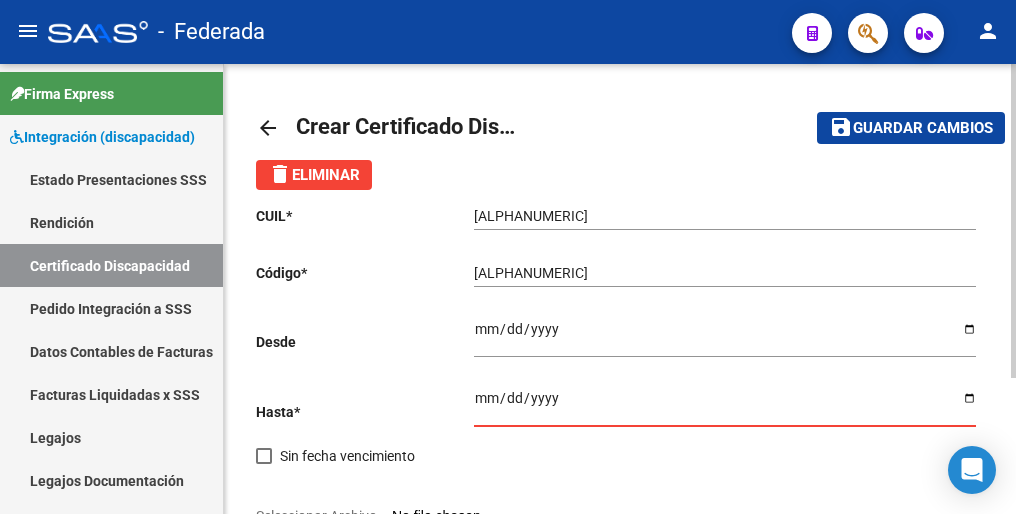 drag, startPoint x: 476, startPoint y: 398, endPoint x: 564, endPoint y: 398, distance: 88 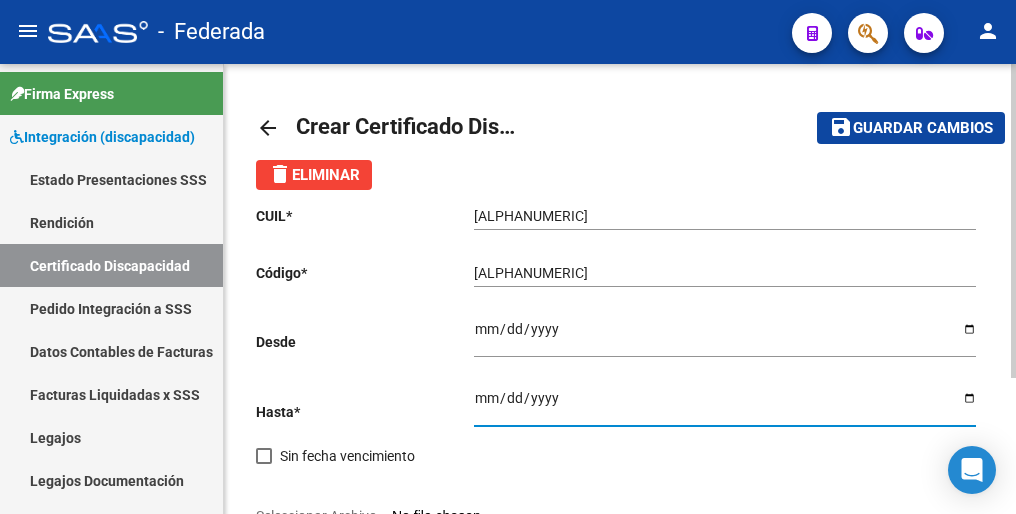 type on "[DATE]" 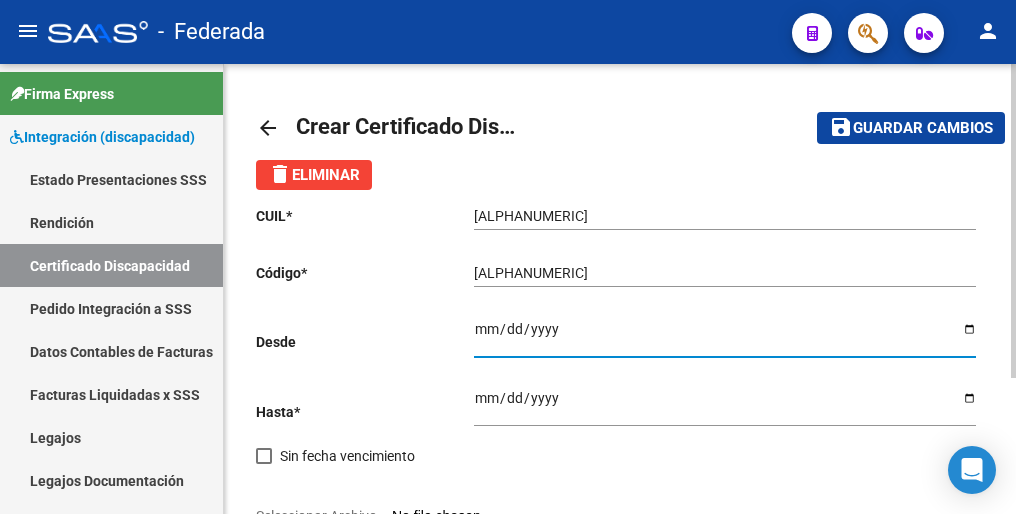 click on "Ingresar fec. Desde" at bounding box center (725, 336) 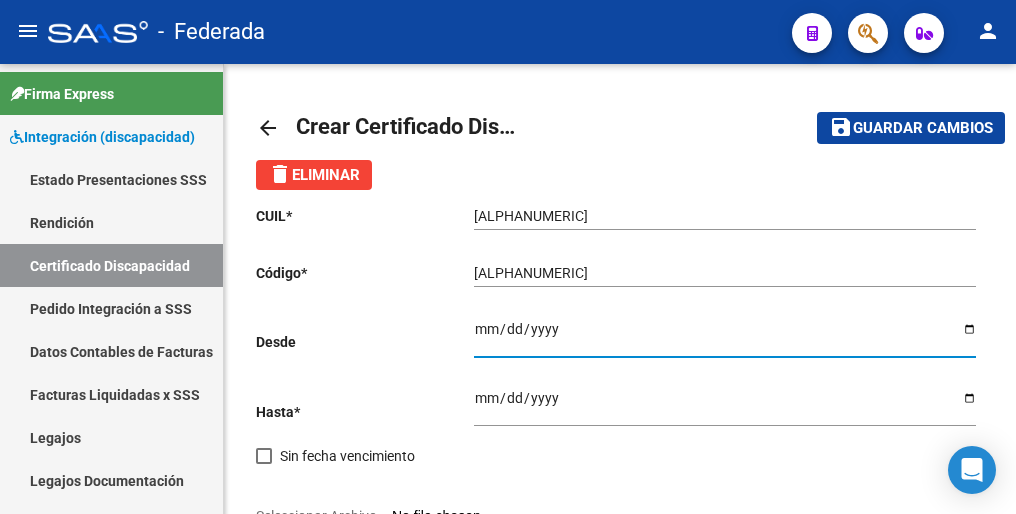 scroll, scrollTop: 0, scrollLeft: 0, axis: both 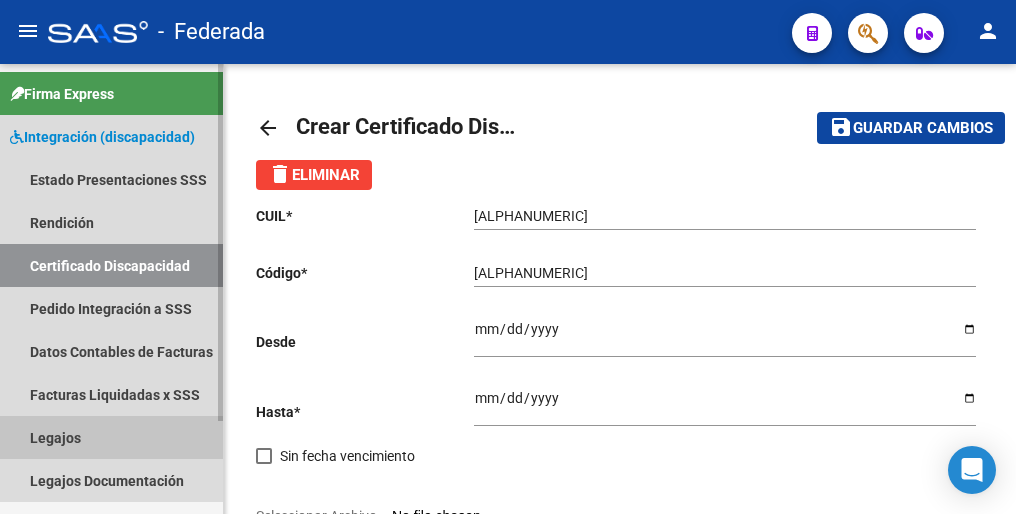 click on "Legajos" at bounding box center (111, 437) 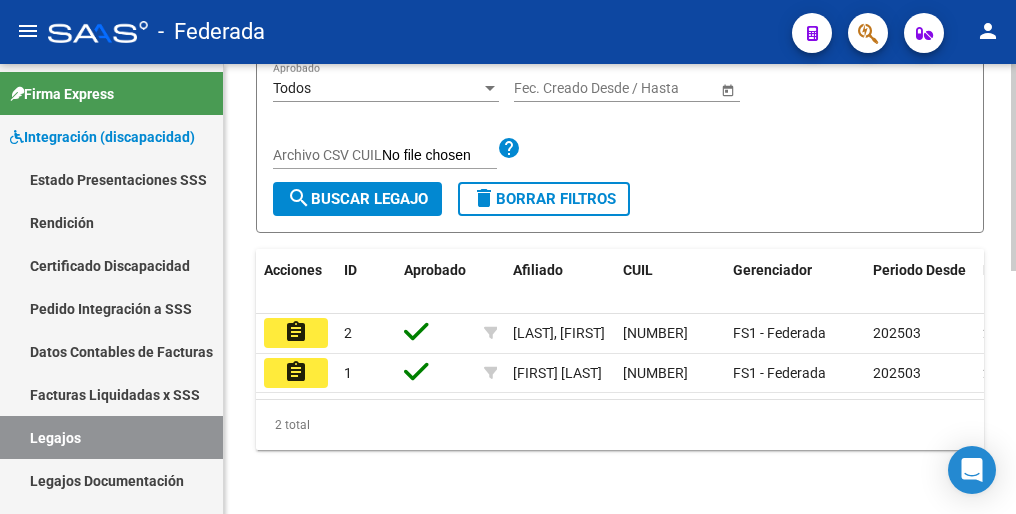 scroll, scrollTop: 528, scrollLeft: 0, axis: vertical 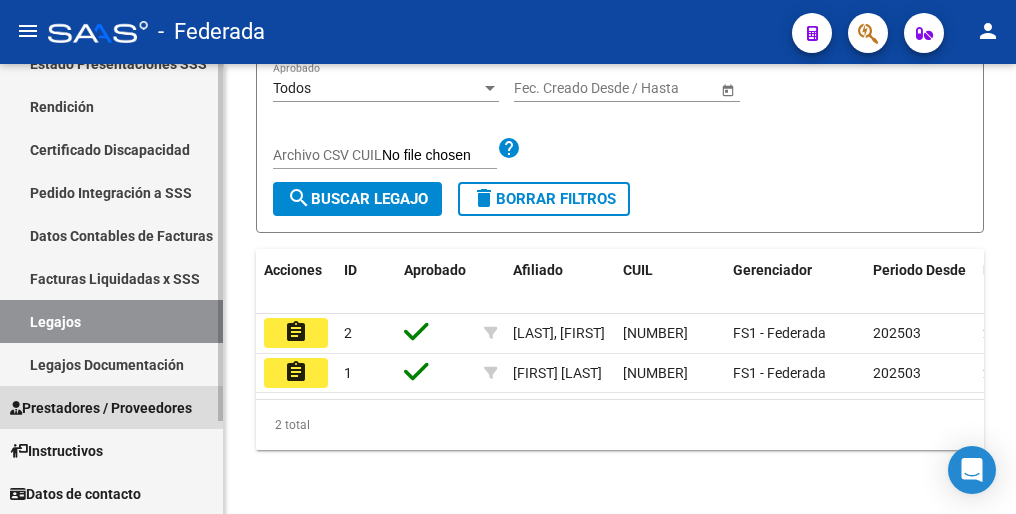 click on "Prestadores / Proveedores" at bounding box center (101, 408) 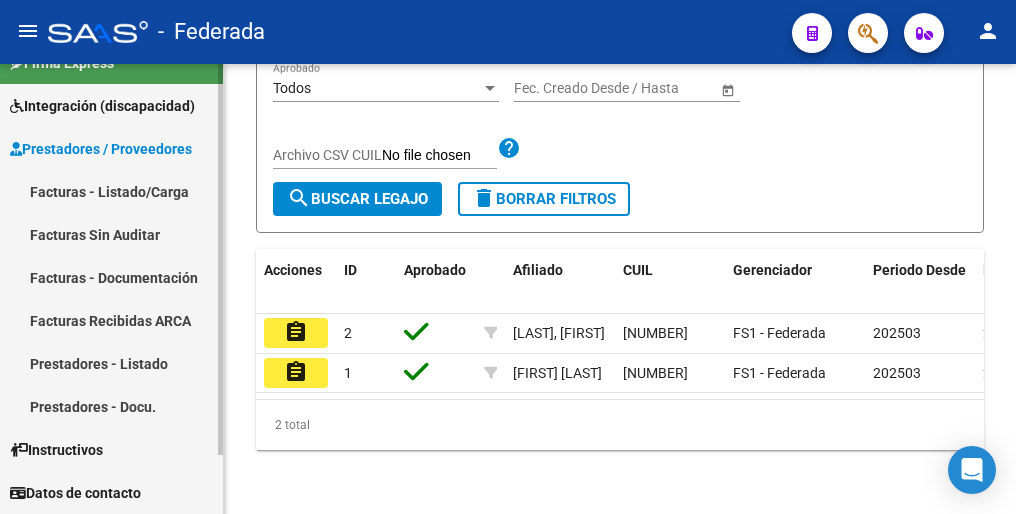 scroll, scrollTop: 30, scrollLeft: 0, axis: vertical 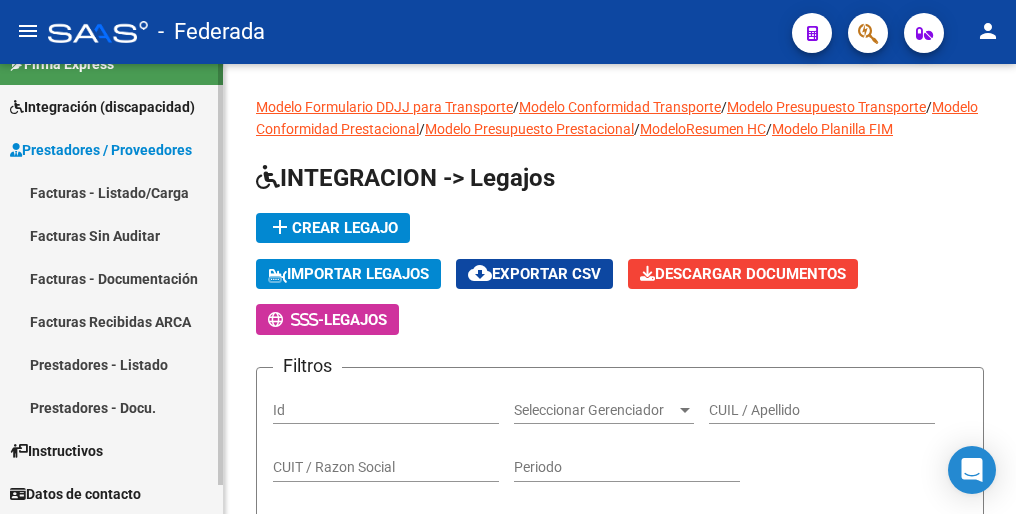 click on "Prestadores - Listado" at bounding box center (111, 364) 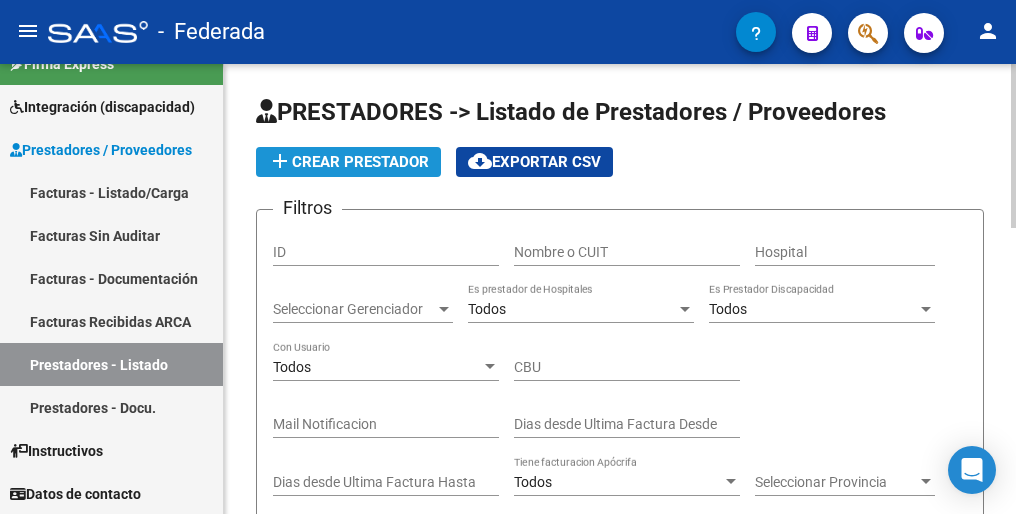 click on "add  Crear Prestador" 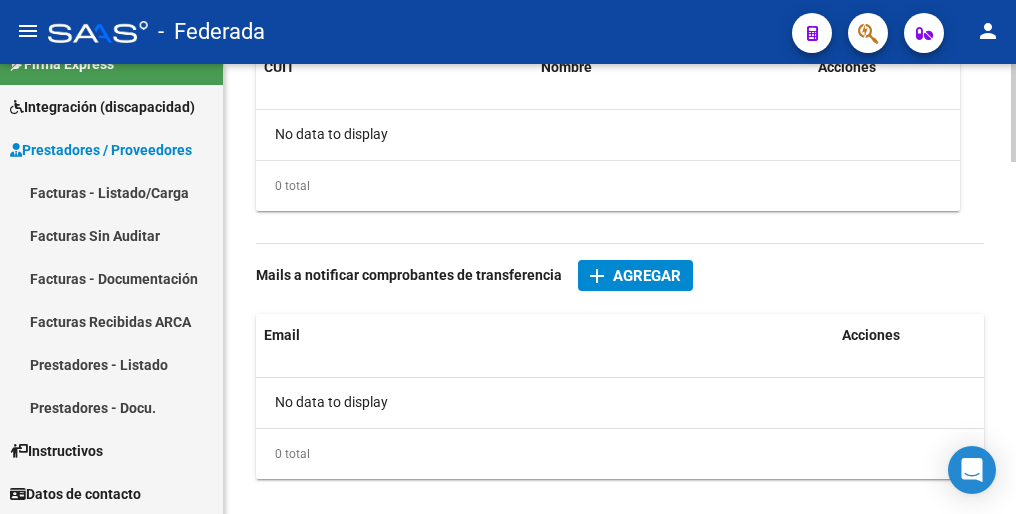 scroll, scrollTop: 1319, scrollLeft: 0, axis: vertical 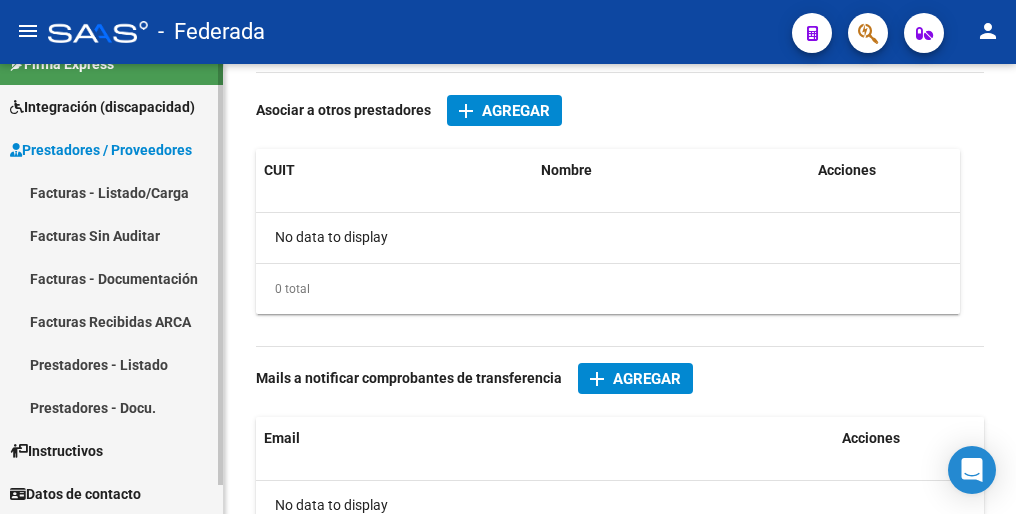 click on "Prestadores - Listado" at bounding box center (111, 364) 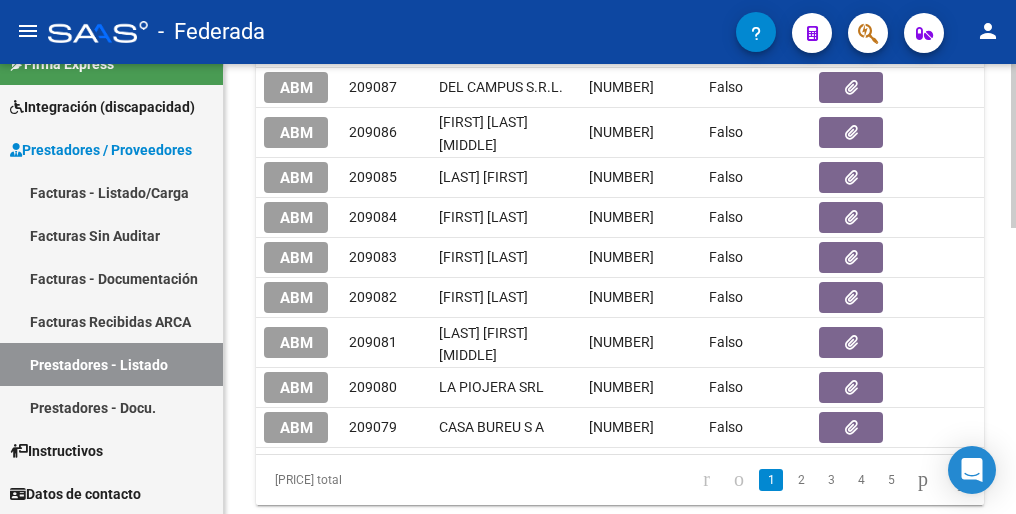 scroll, scrollTop: 780, scrollLeft: 0, axis: vertical 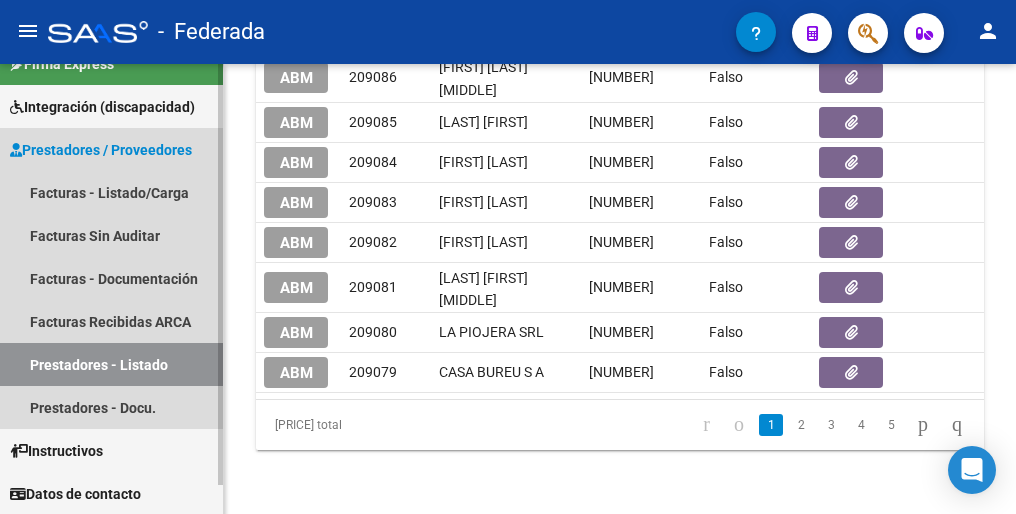 click on "Prestadores - Listado" at bounding box center [111, 364] 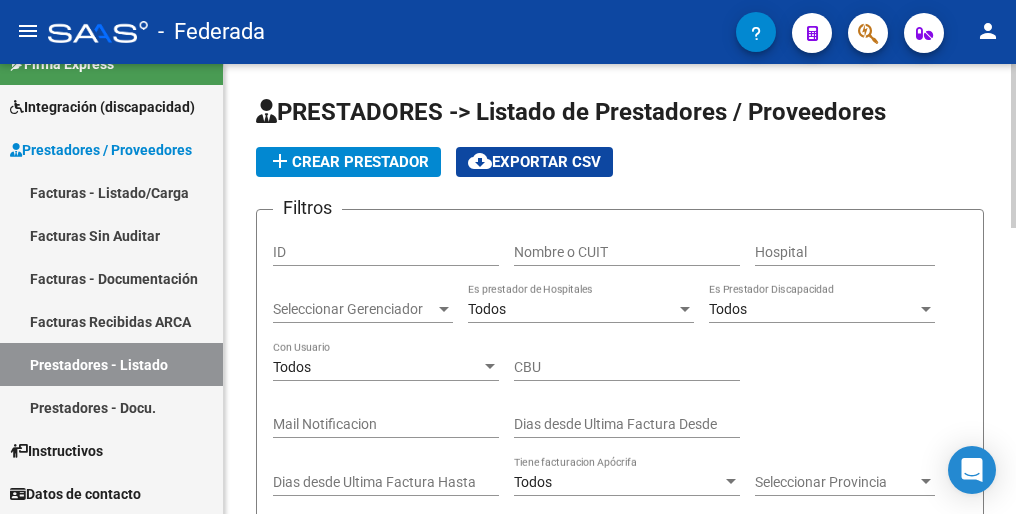 scroll, scrollTop: 0, scrollLeft: 0, axis: both 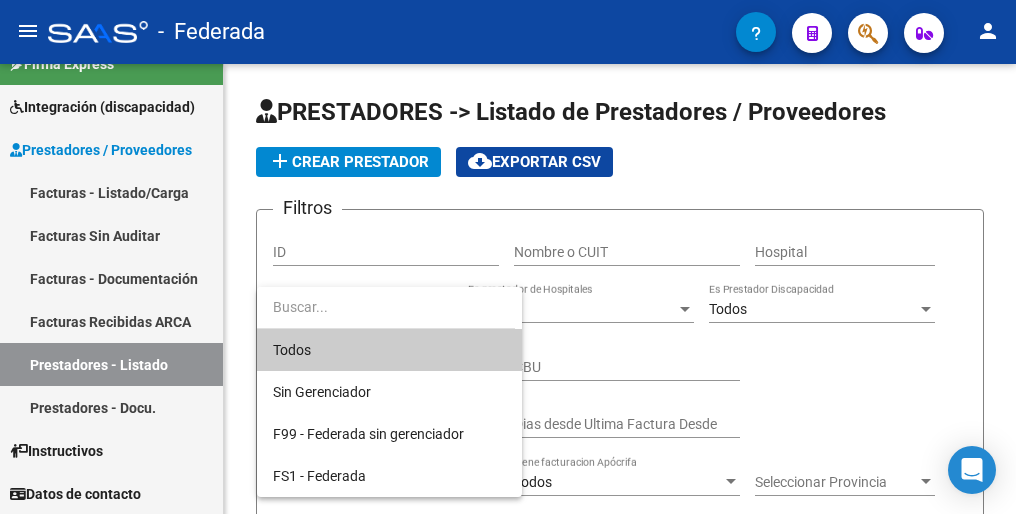 click at bounding box center [508, 257] 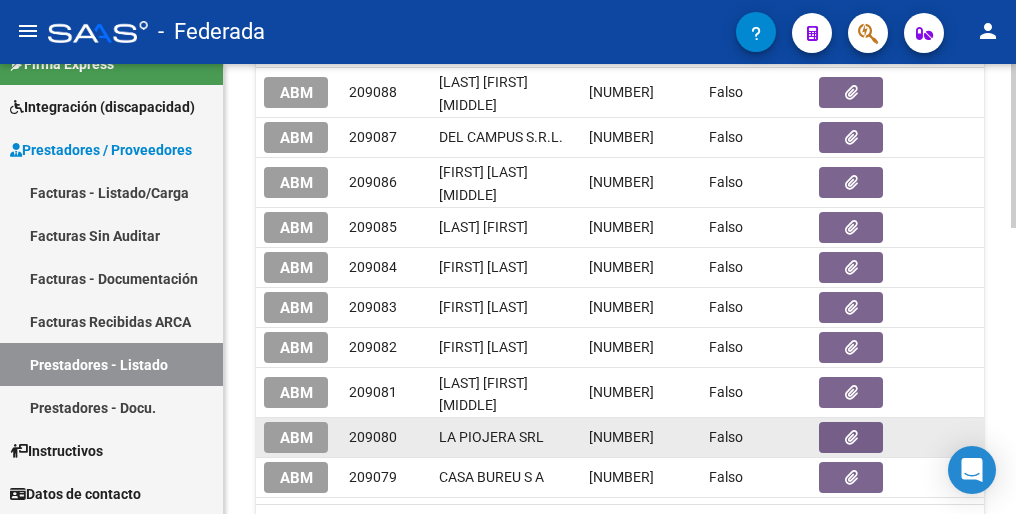 scroll, scrollTop: 780, scrollLeft: 0, axis: vertical 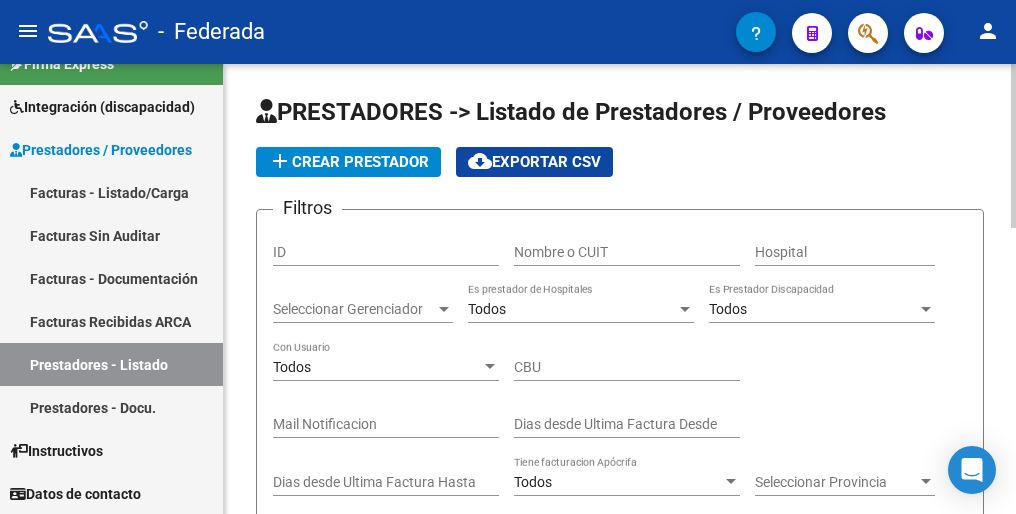 click on "add  Crear Prestador" 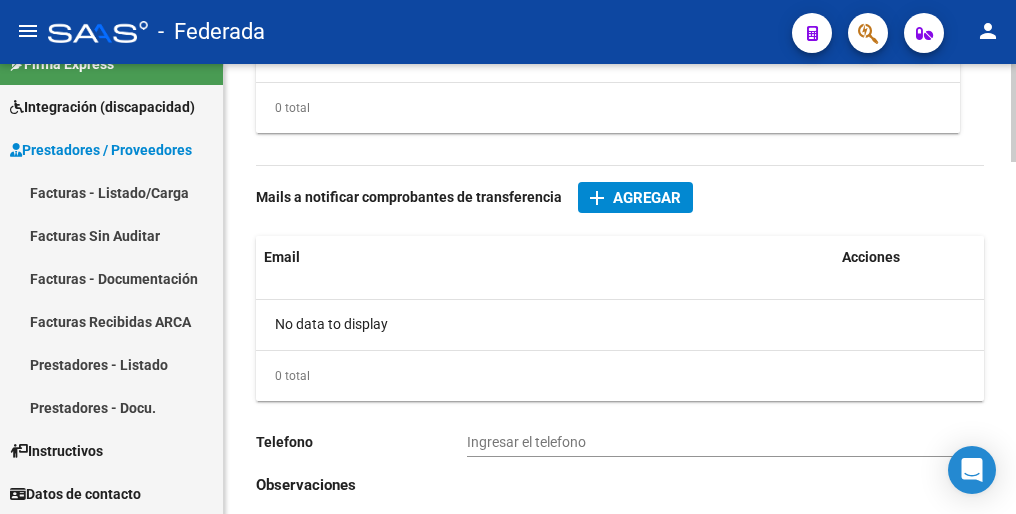 scroll, scrollTop: 1619, scrollLeft: 0, axis: vertical 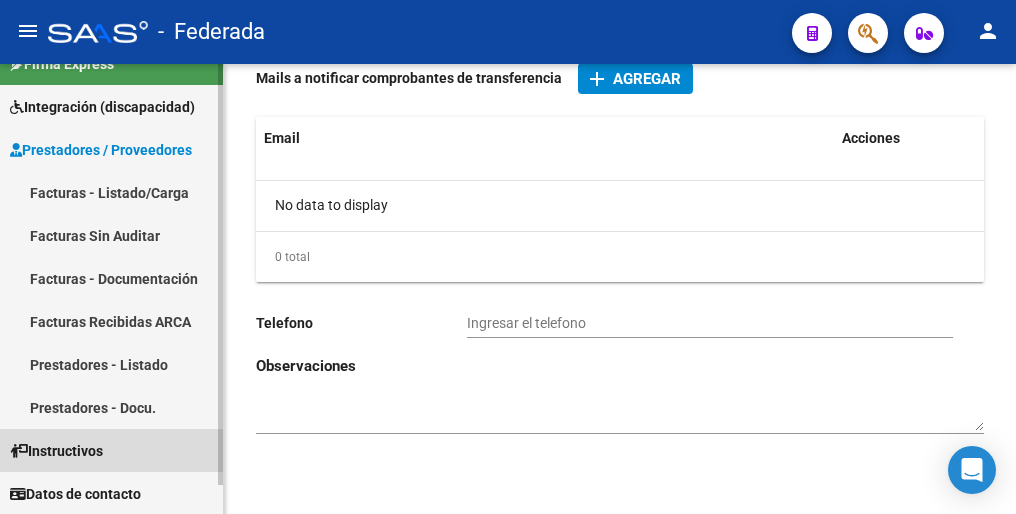 click on "Instructivos" at bounding box center [56, 451] 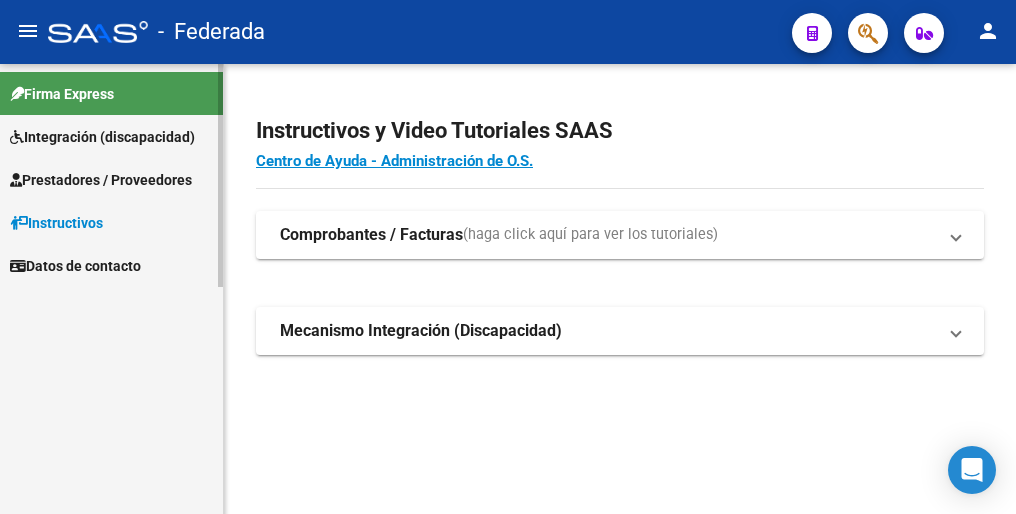 scroll, scrollTop: 0, scrollLeft: 0, axis: both 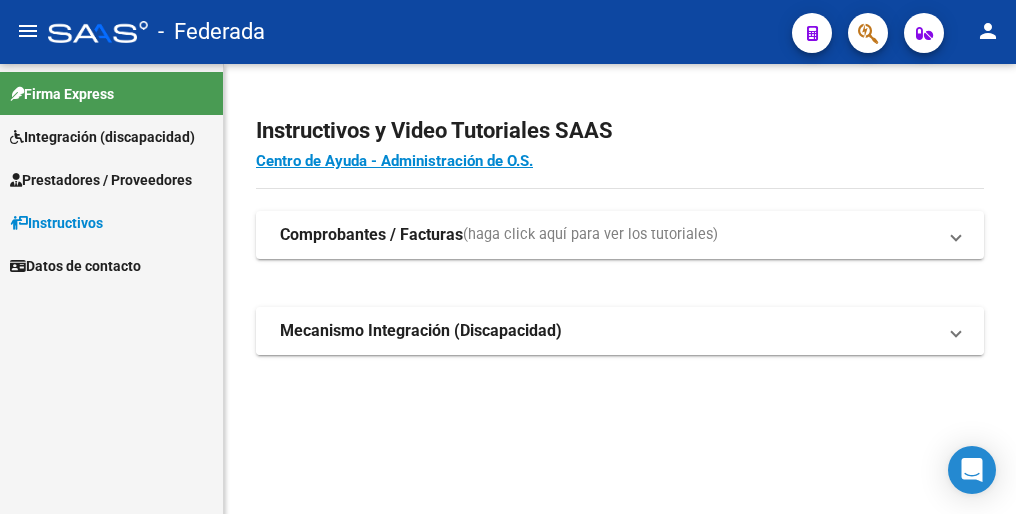 click at bounding box center (956, 331) 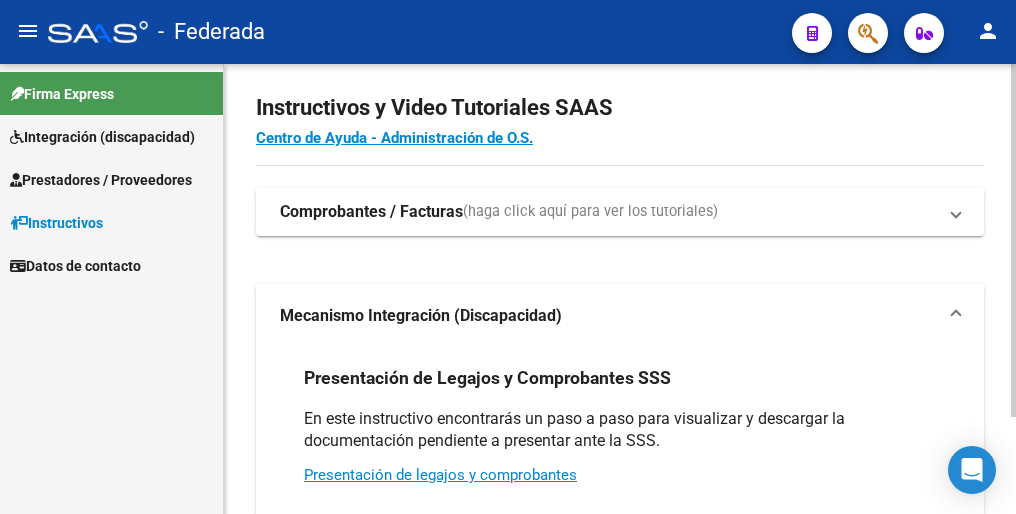 scroll, scrollTop: 22, scrollLeft: 0, axis: vertical 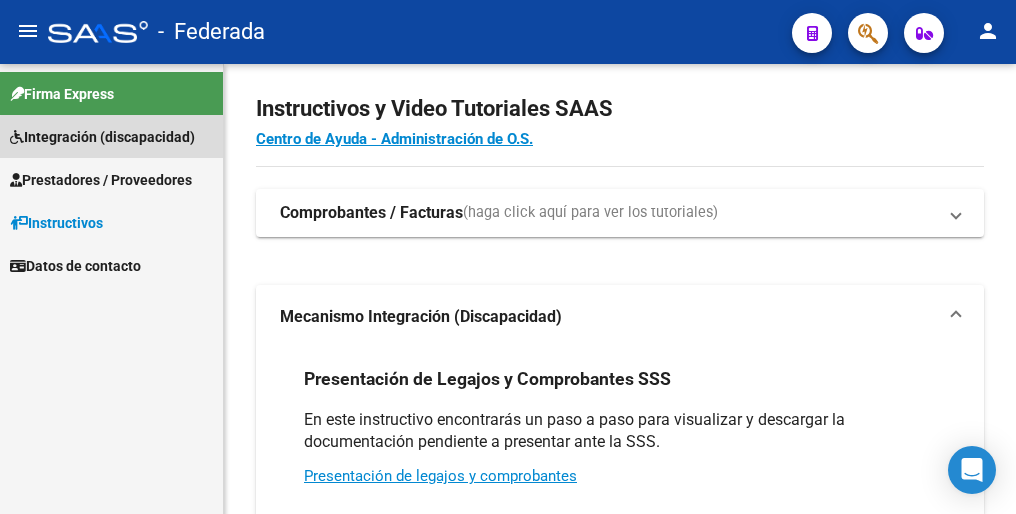 click on "Integración (discapacidad)" at bounding box center (102, 137) 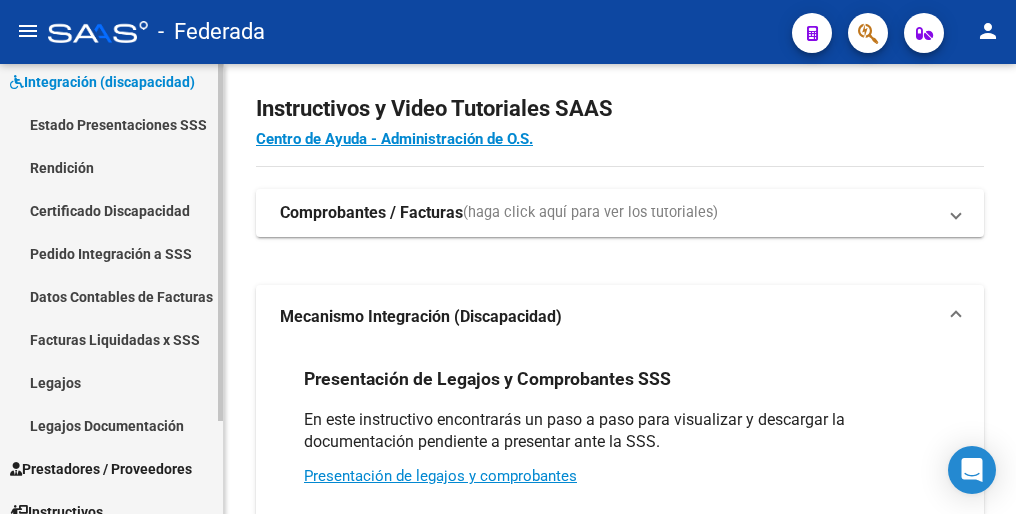 scroll, scrollTop: 100, scrollLeft: 0, axis: vertical 